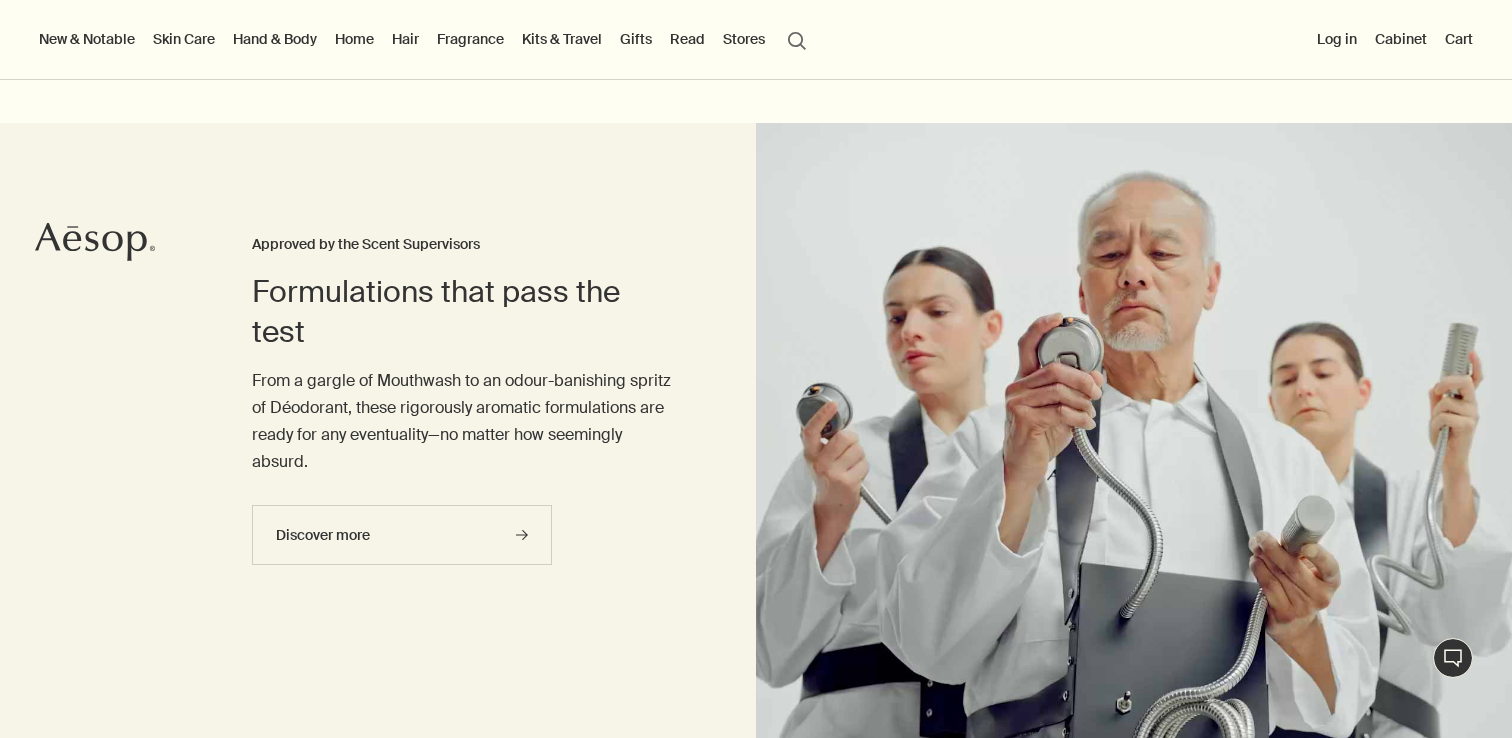 scroll, scrollTop: 117, scrollLeft: 0, axis: vertical 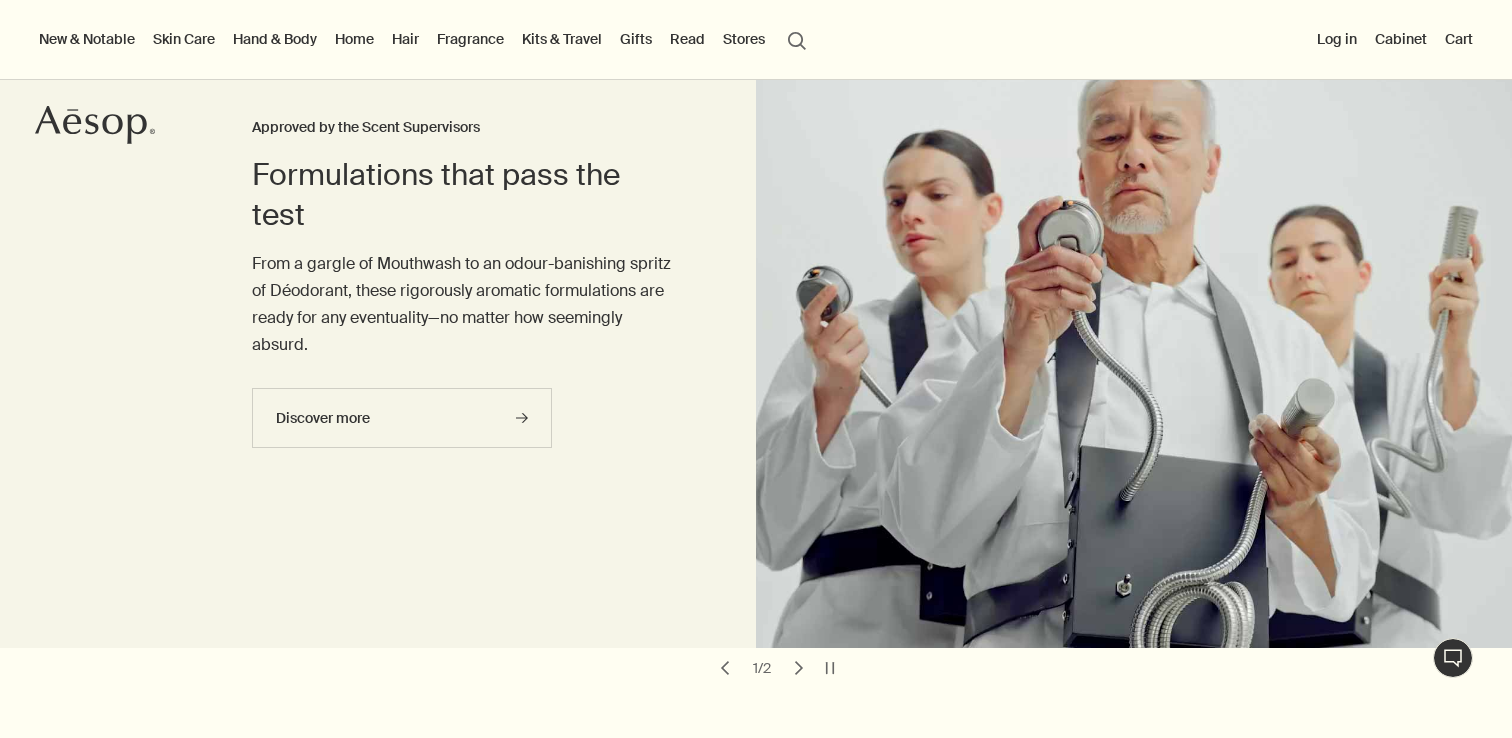 click on "Hand & Body" at bounding box center [275, 39] 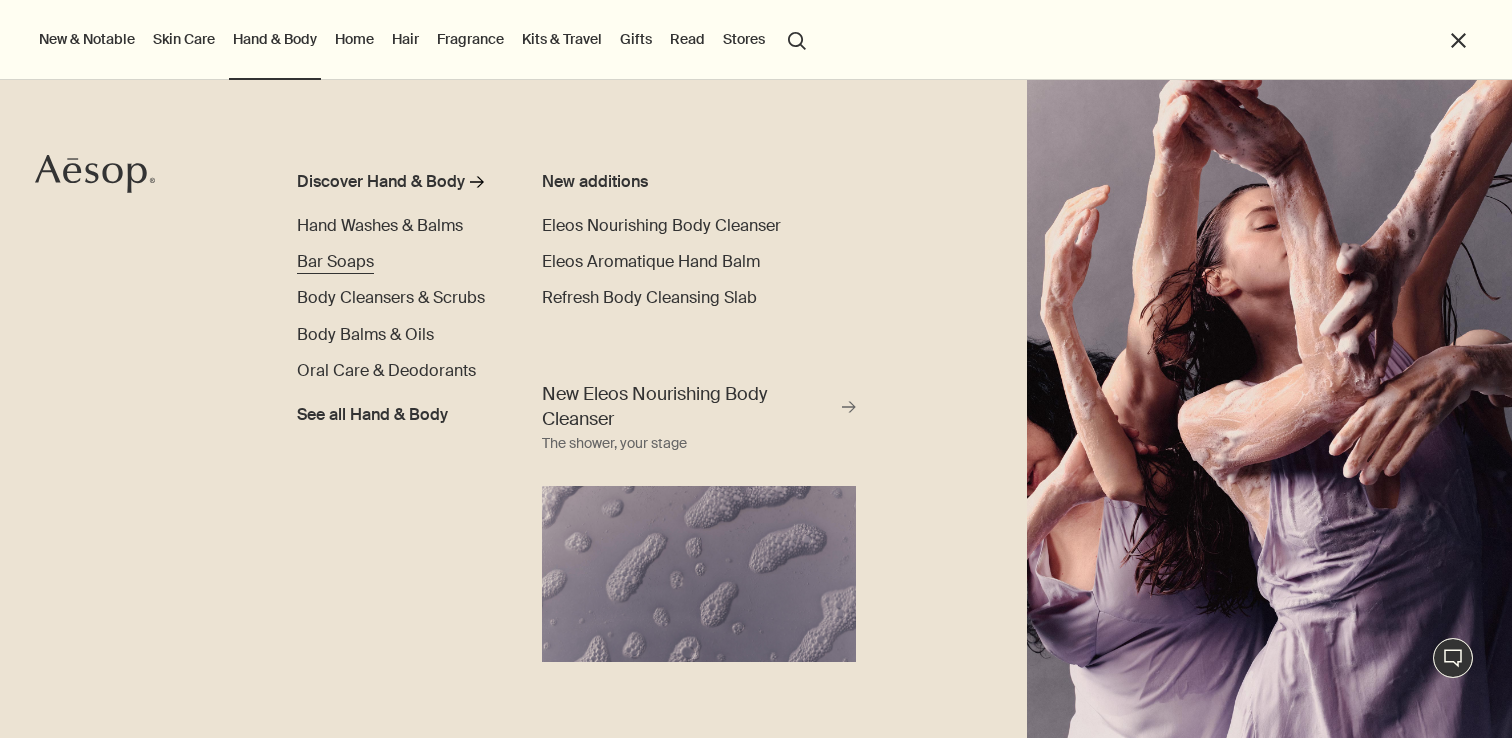 click on "Bar Soaps" at bounding box center [335, 261] 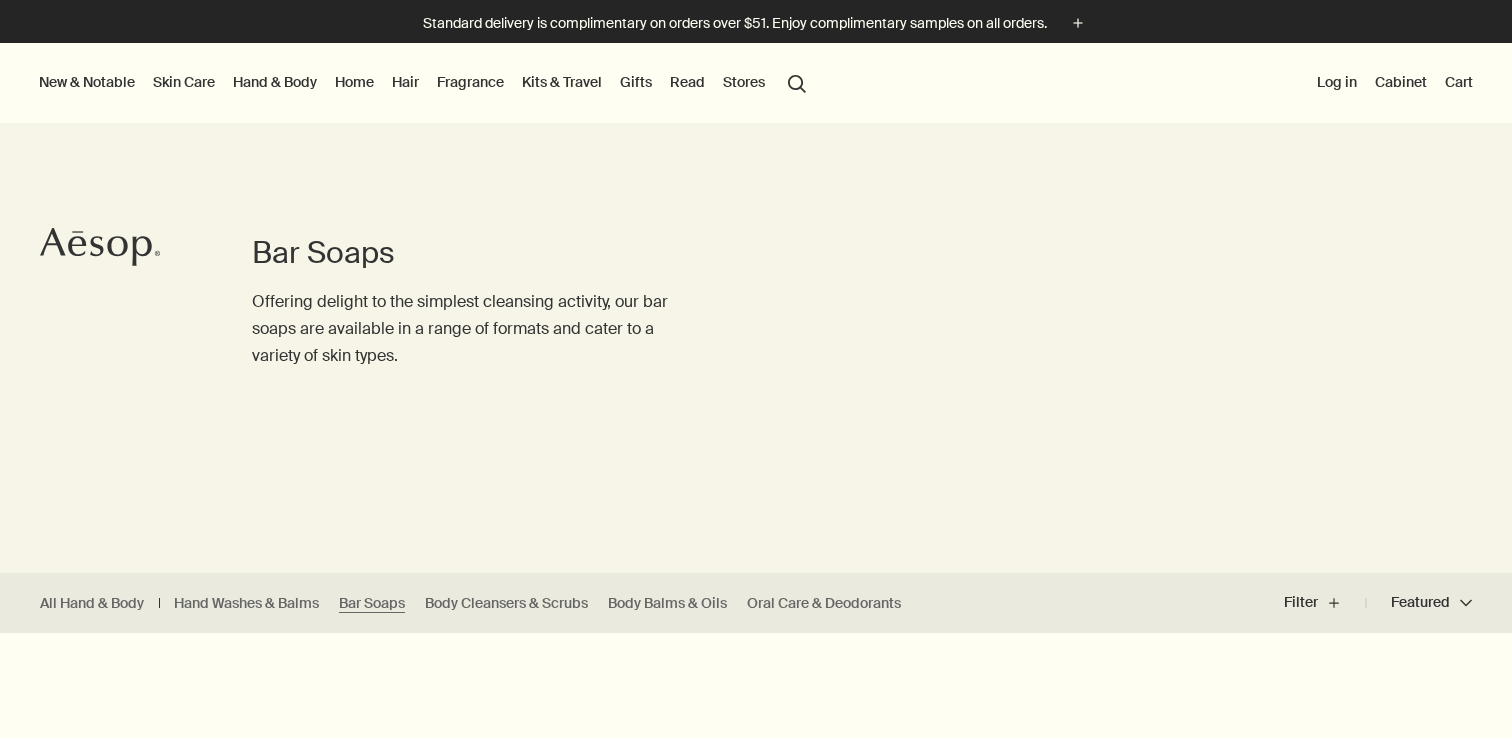 scroll, scrollTop: 0, scrollLeft: 0, axis: both 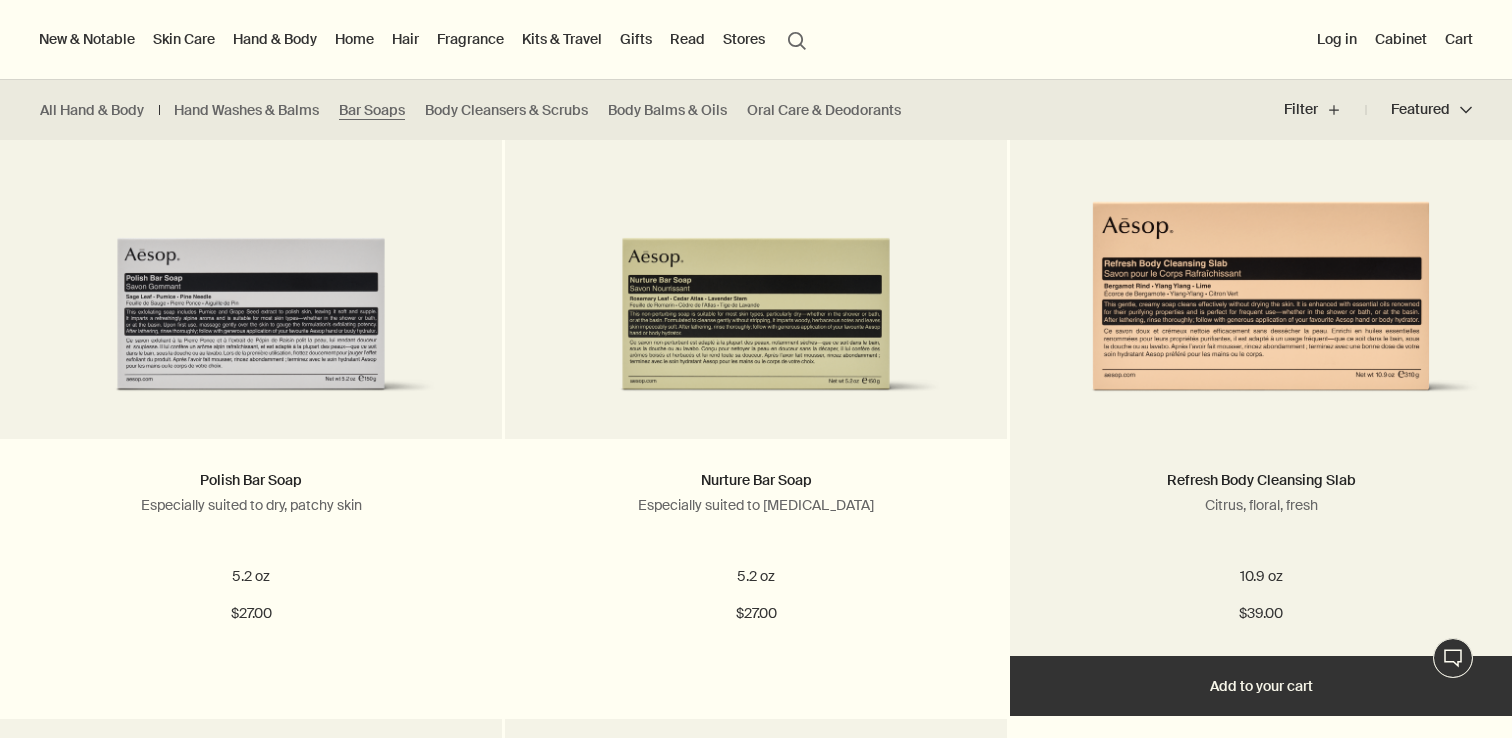click on "Add Add to your cart" at bounding box center (1261, 686) 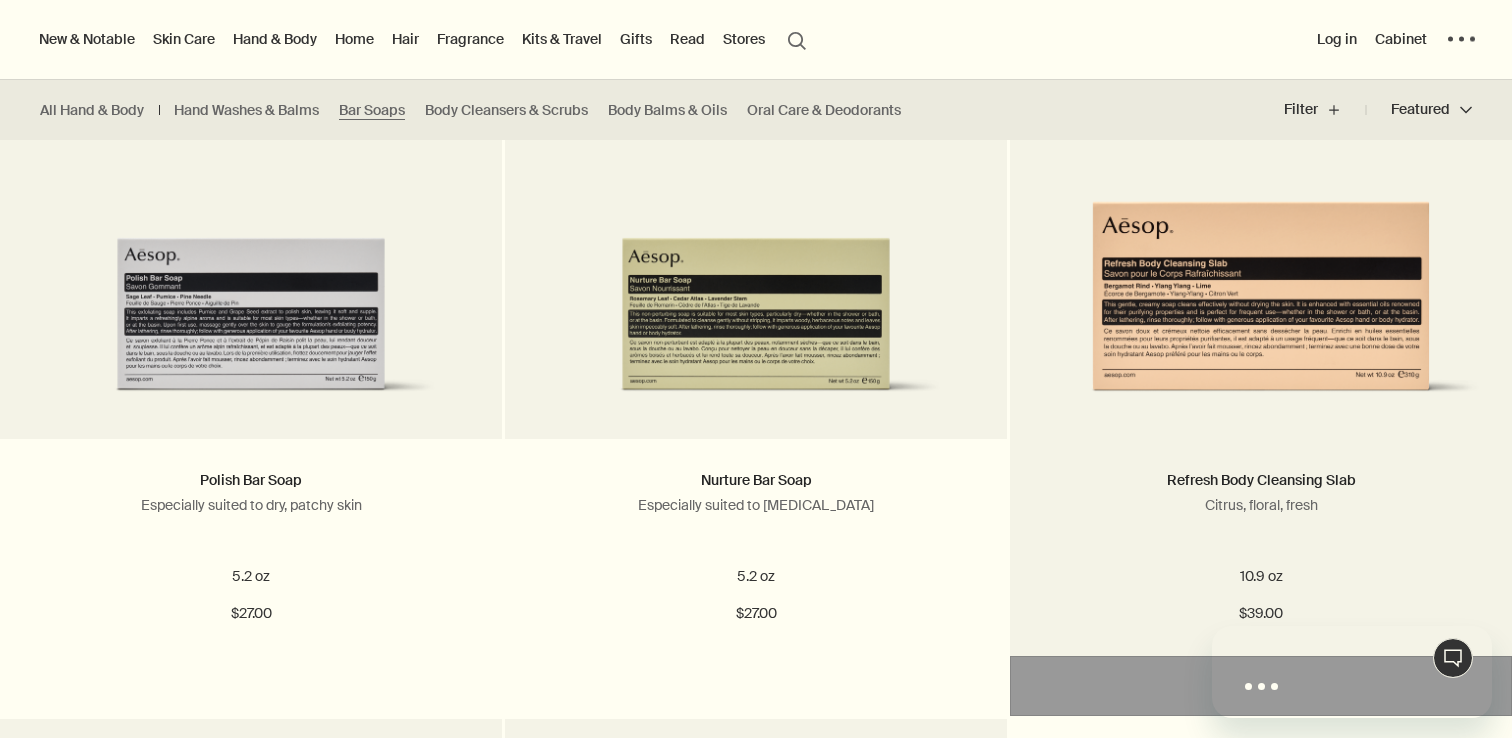 scroll, scrollTop: 0, scrollLeft: 0, axis: both 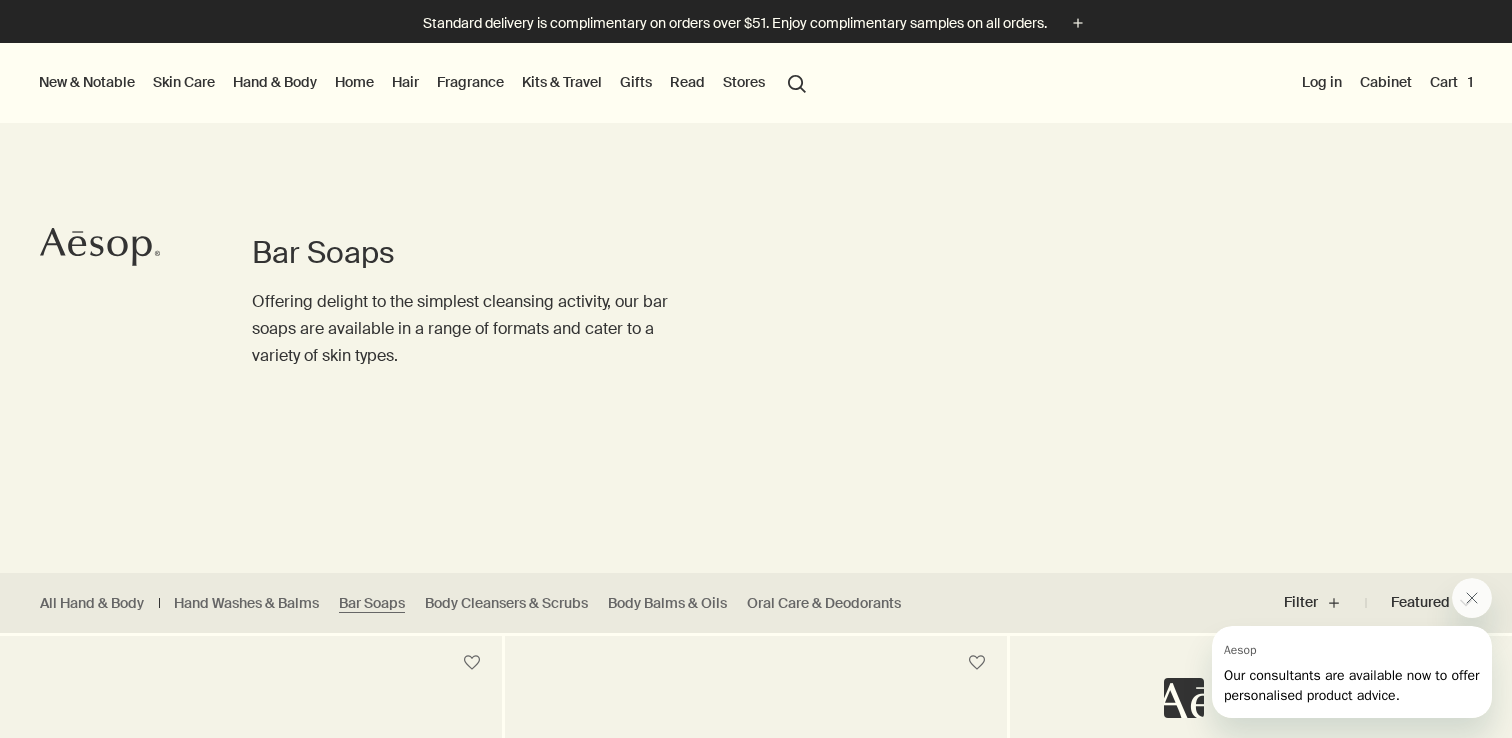 click on "Hand & Body" at bounding box center [275, 82] 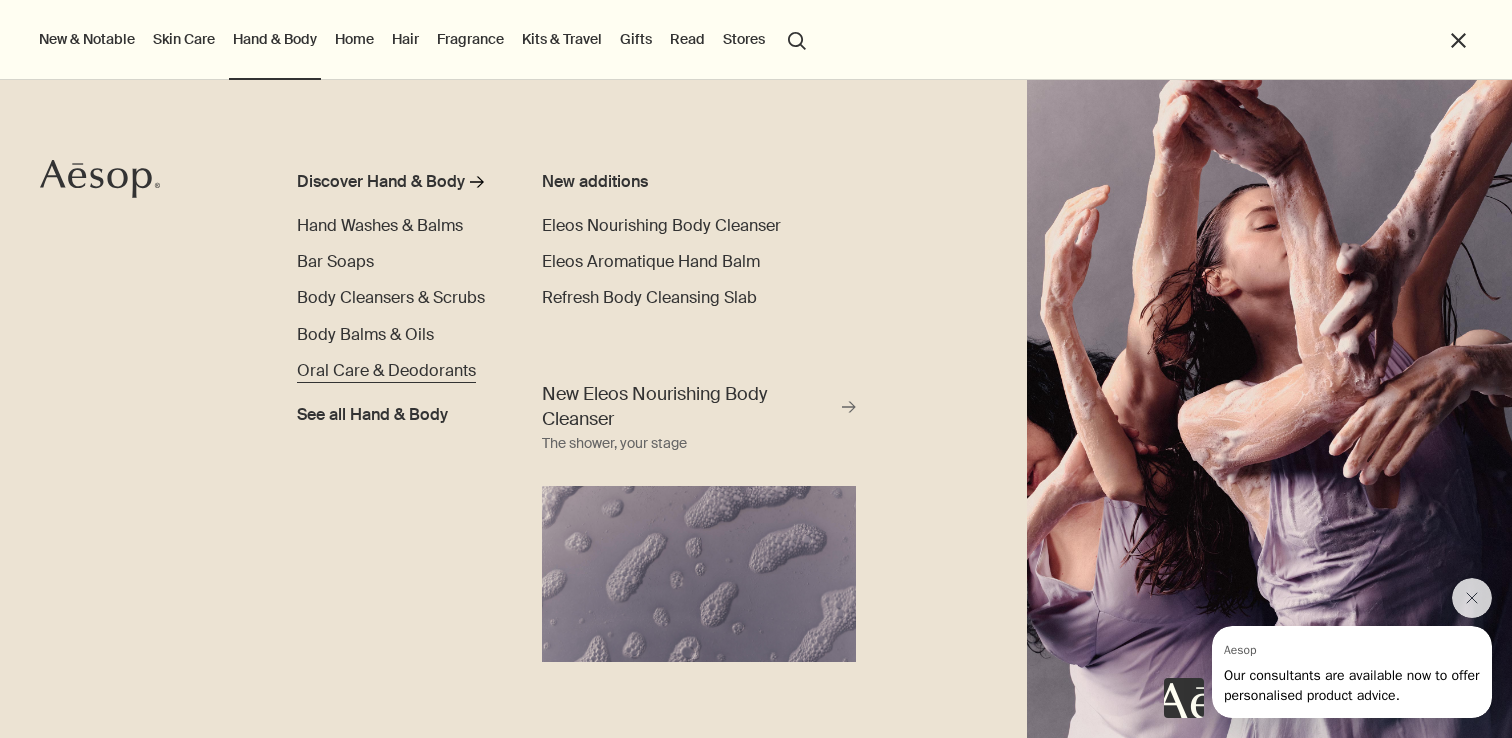 click on "Oral Care & Deodorants" at bounding box center [386, 370] 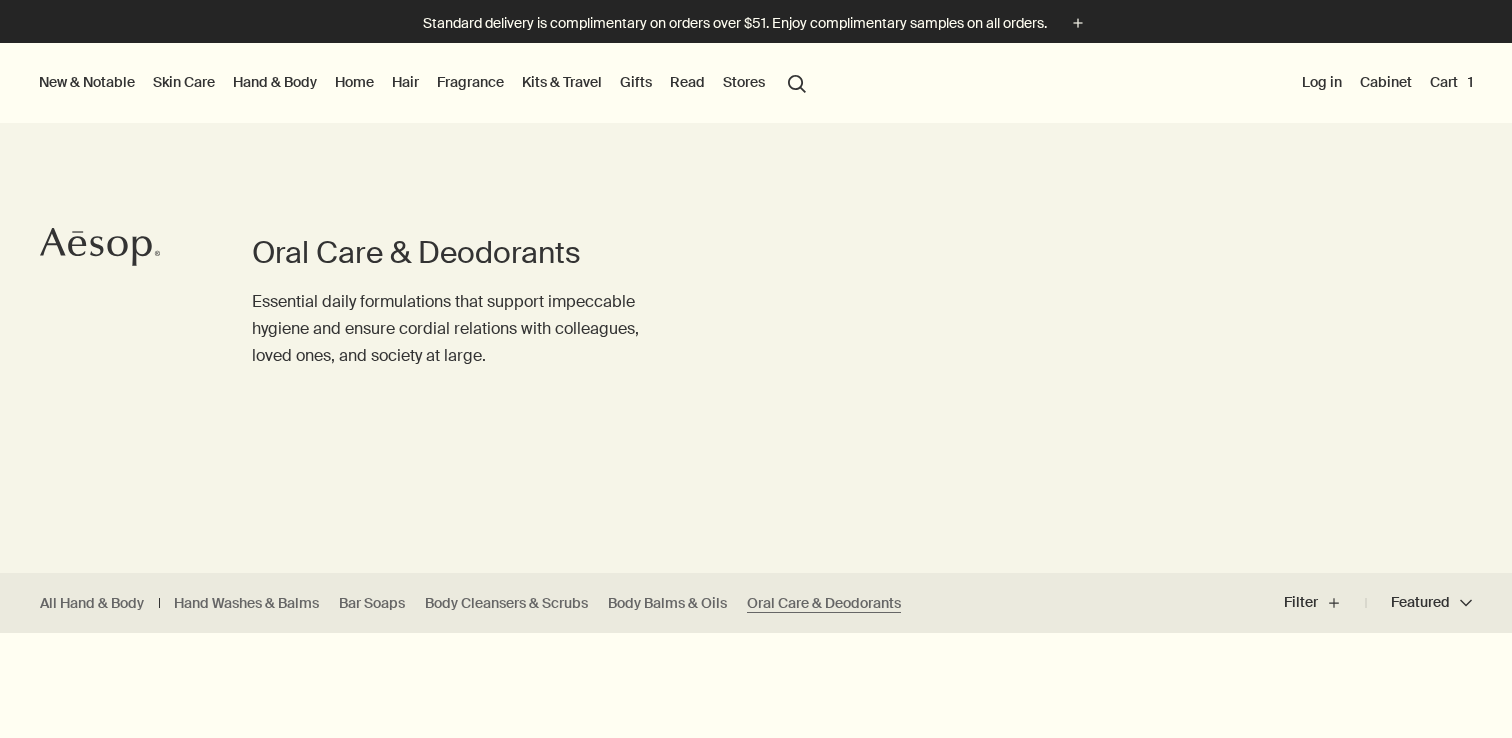 scroll, scrollTop: 0, scrollLeft: 0, axis: both 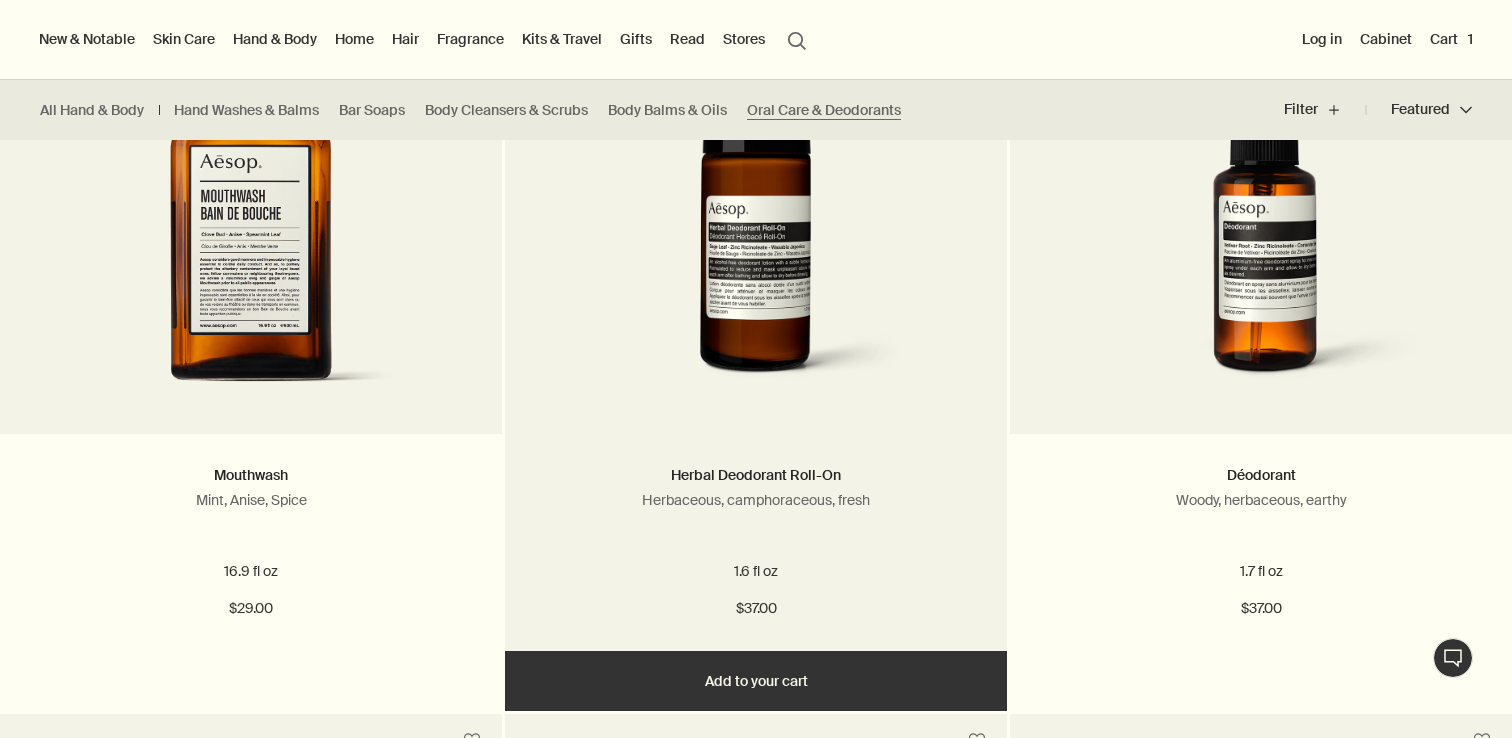 click on "Add Add to your cart" at bounding box center (756, 681) 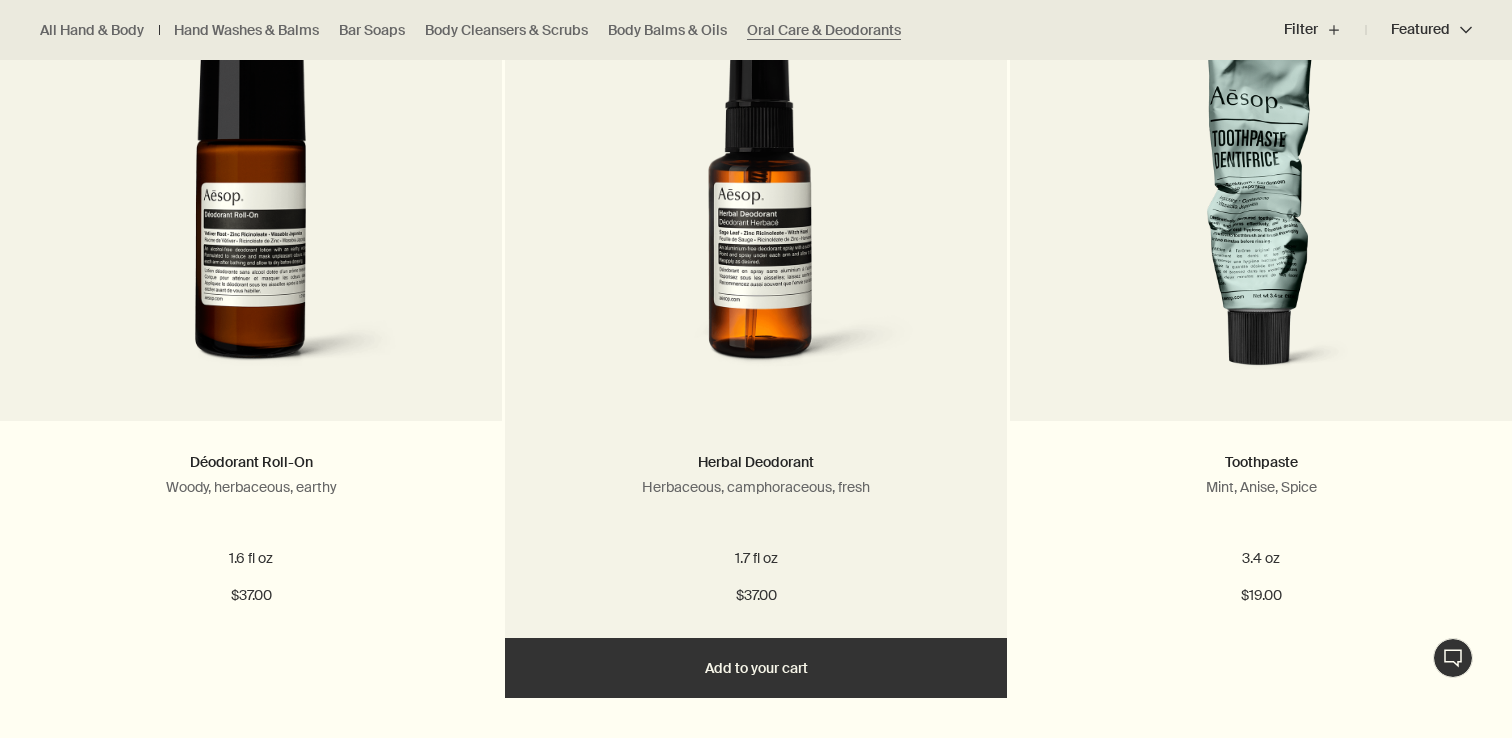 scroll, scrollTop: 1412, scrollLeft: 0, axis: vertical 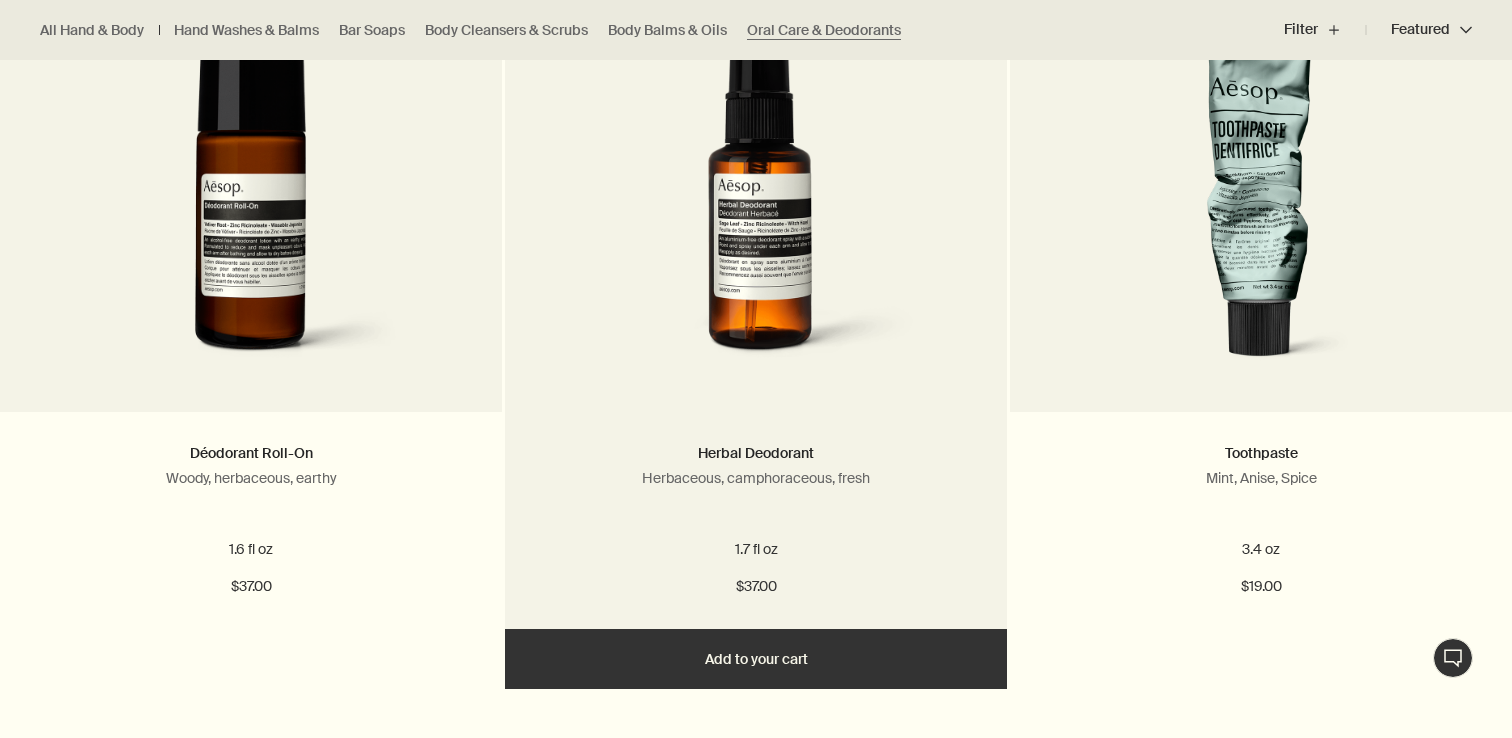 click on "Add Add to your cart" at bounding box center [756, 659] 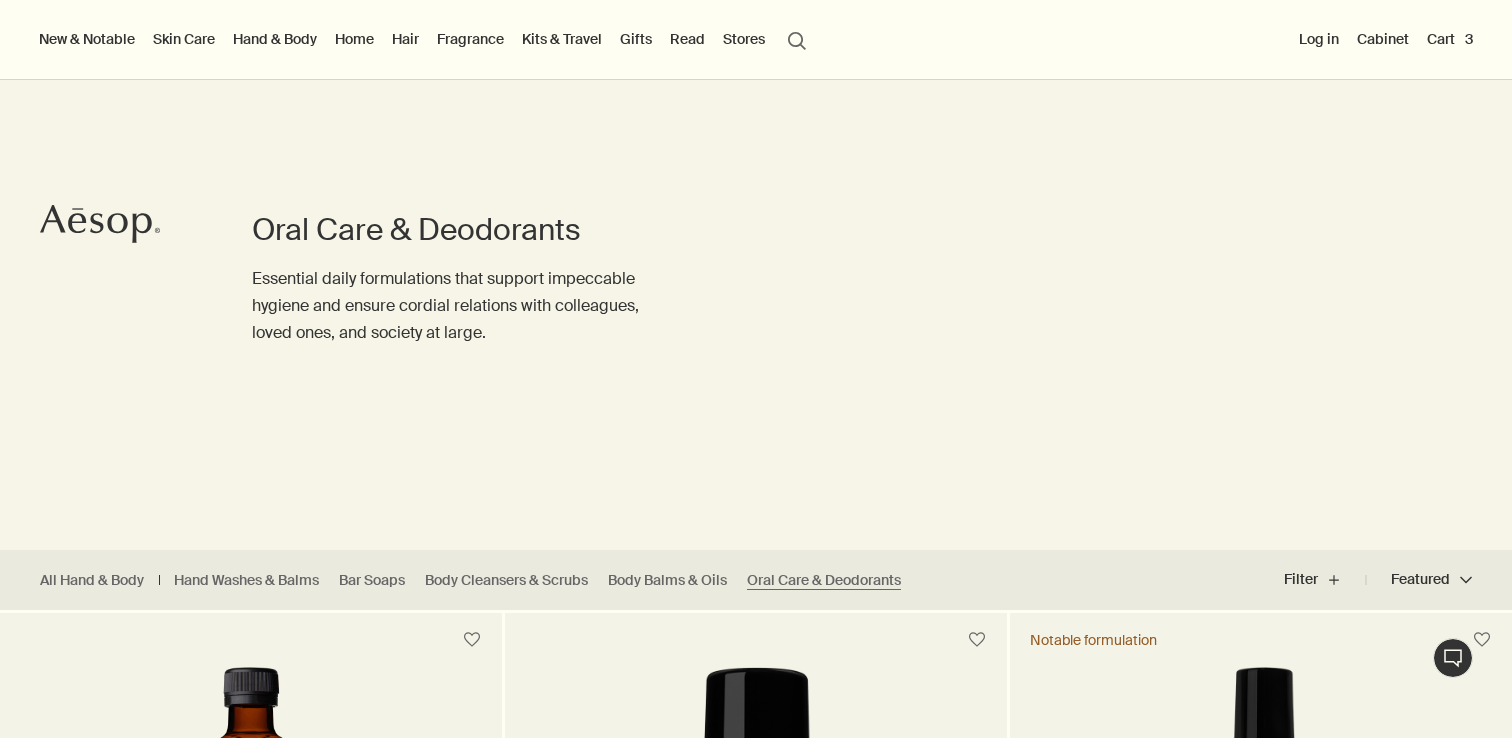 scroll, scrollTop: 0, scrollLeft: 0, axis: both 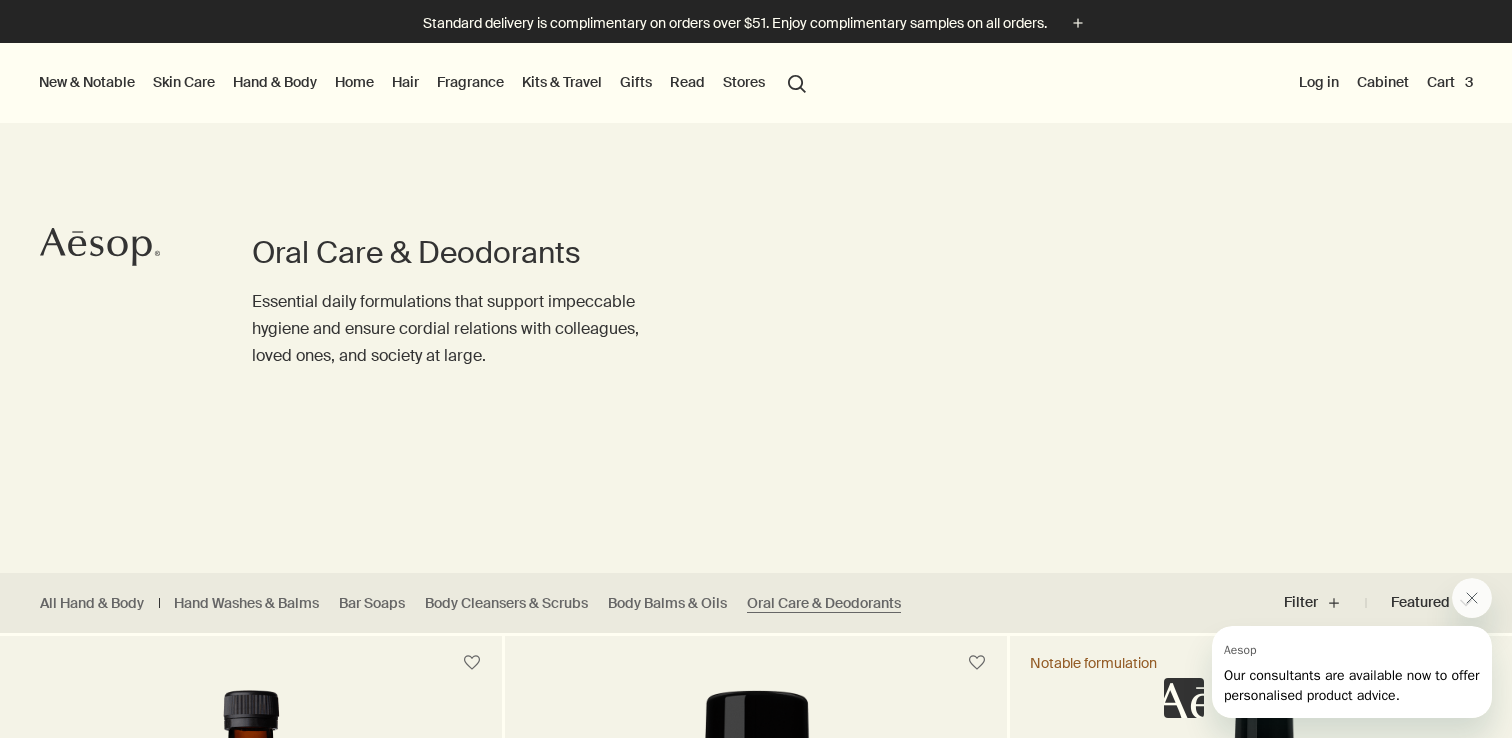 click on "Cart 3" at bounding box center [1450, 82] 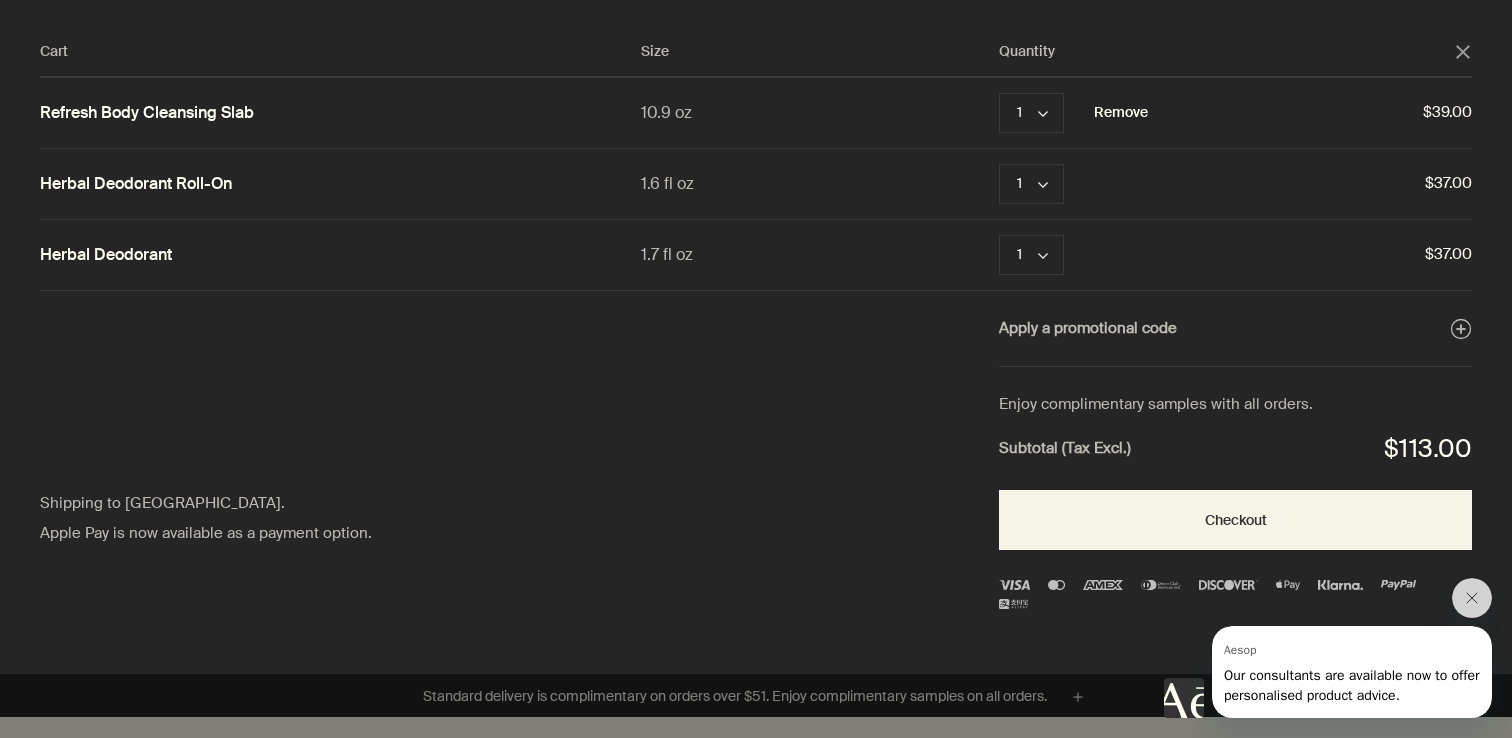 click on "Remove" at bounding box center [1121, 113] 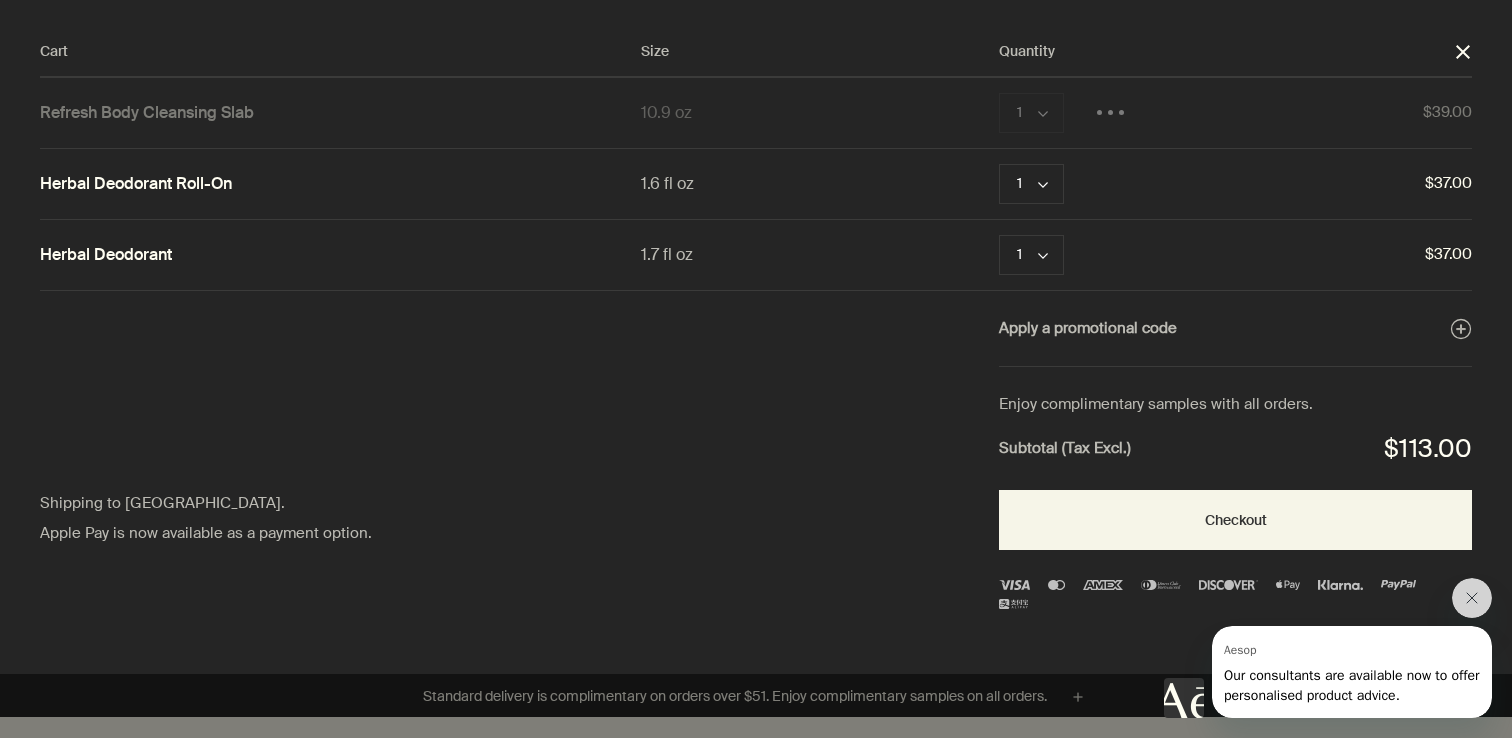 type 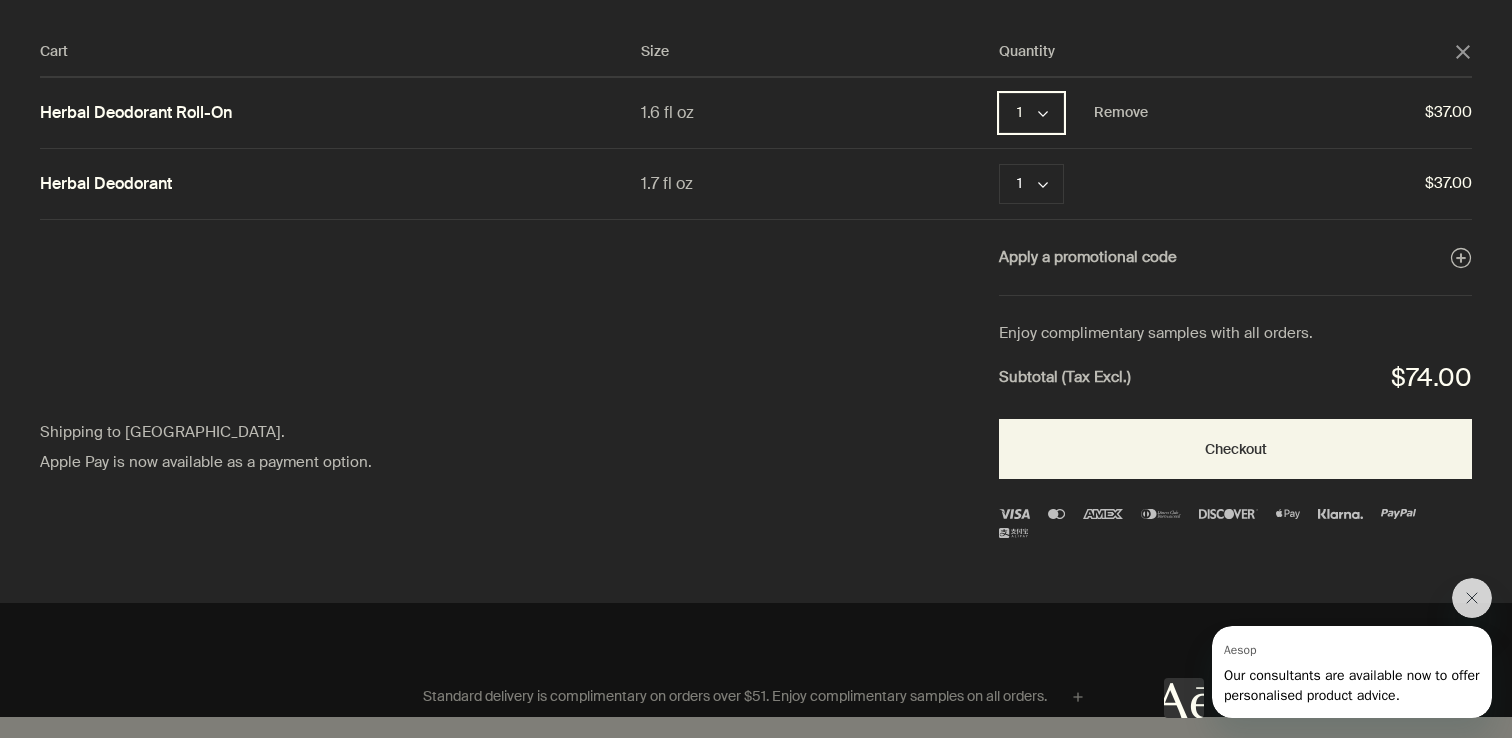 click on "1 chevron" at bounding box center [1031, 113] 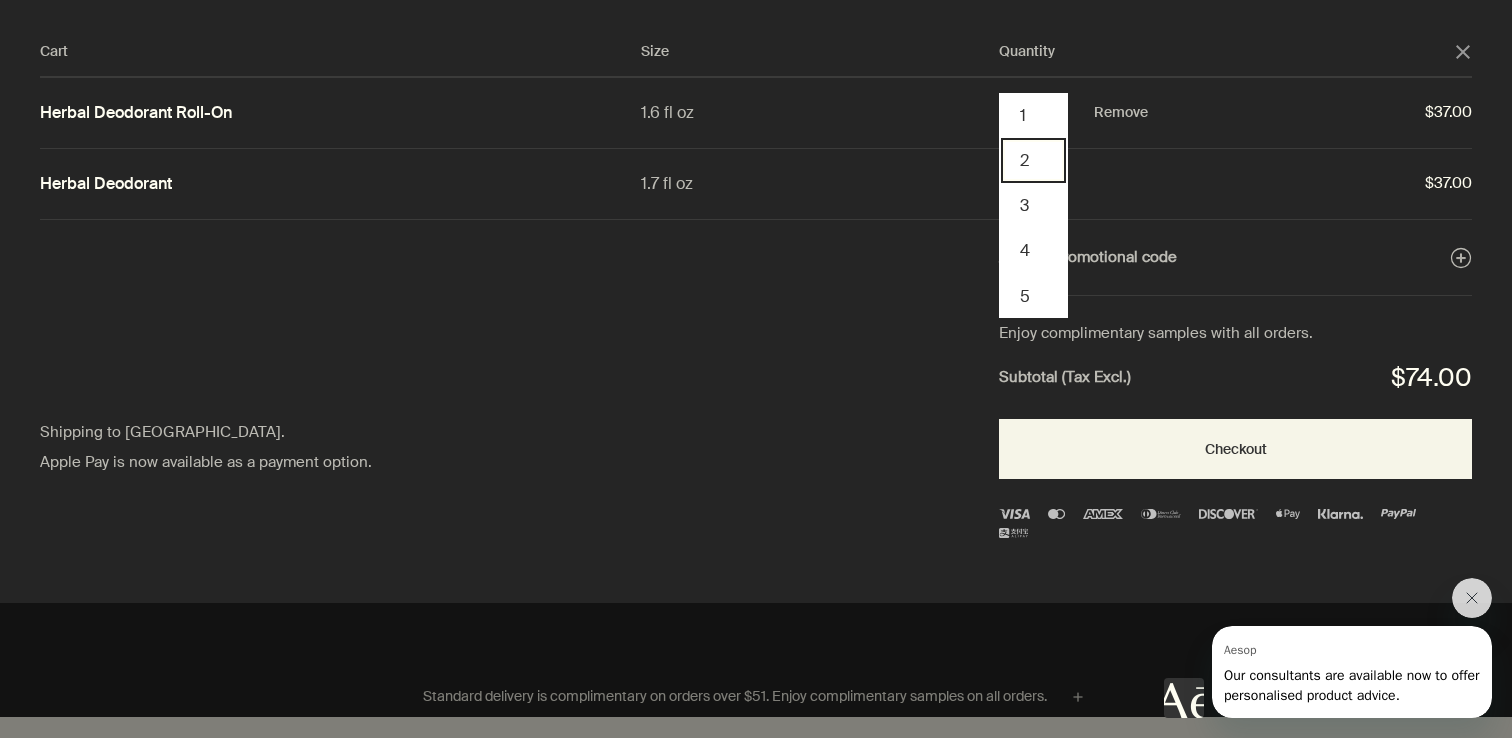 click on "2" at bounding box center [1033, 160] 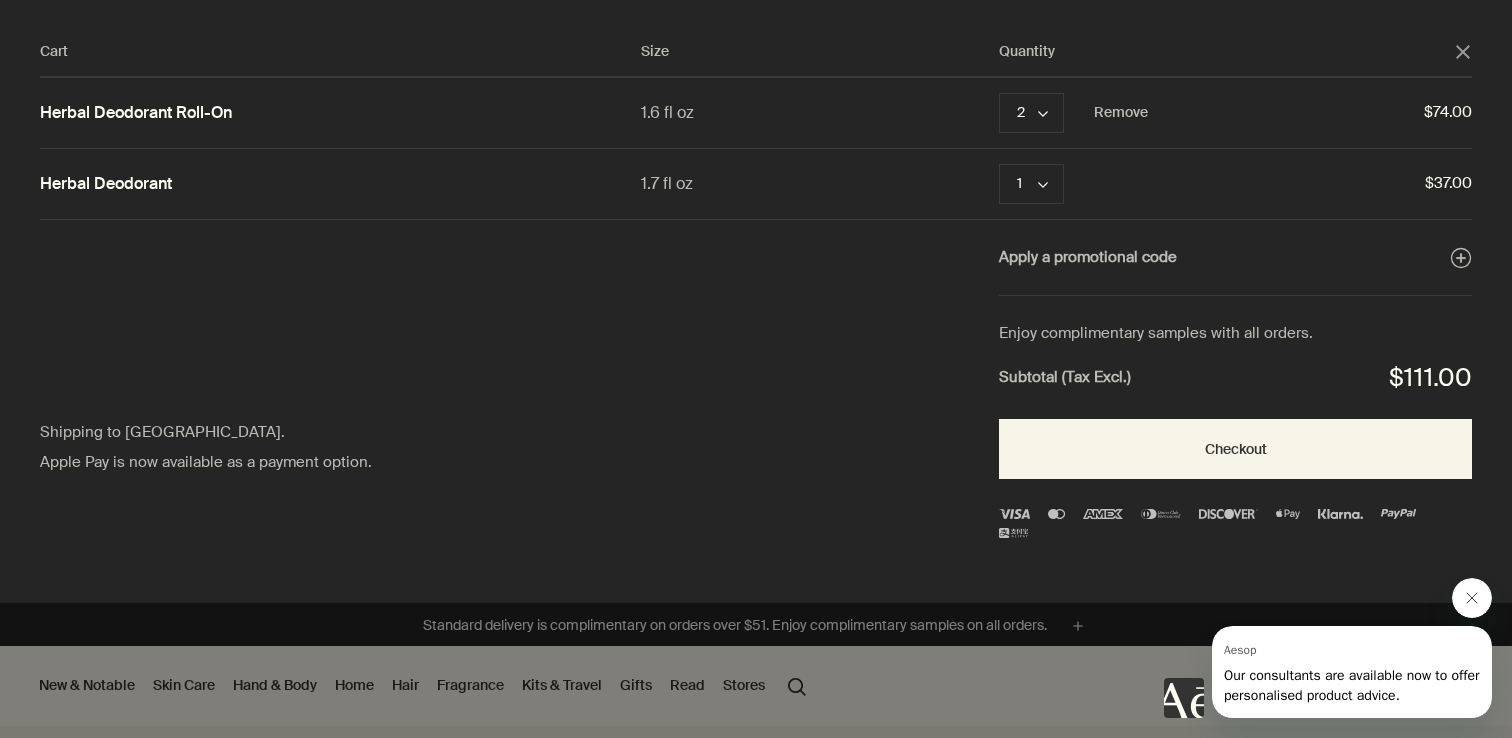 click at bounding box center [1472, 598] 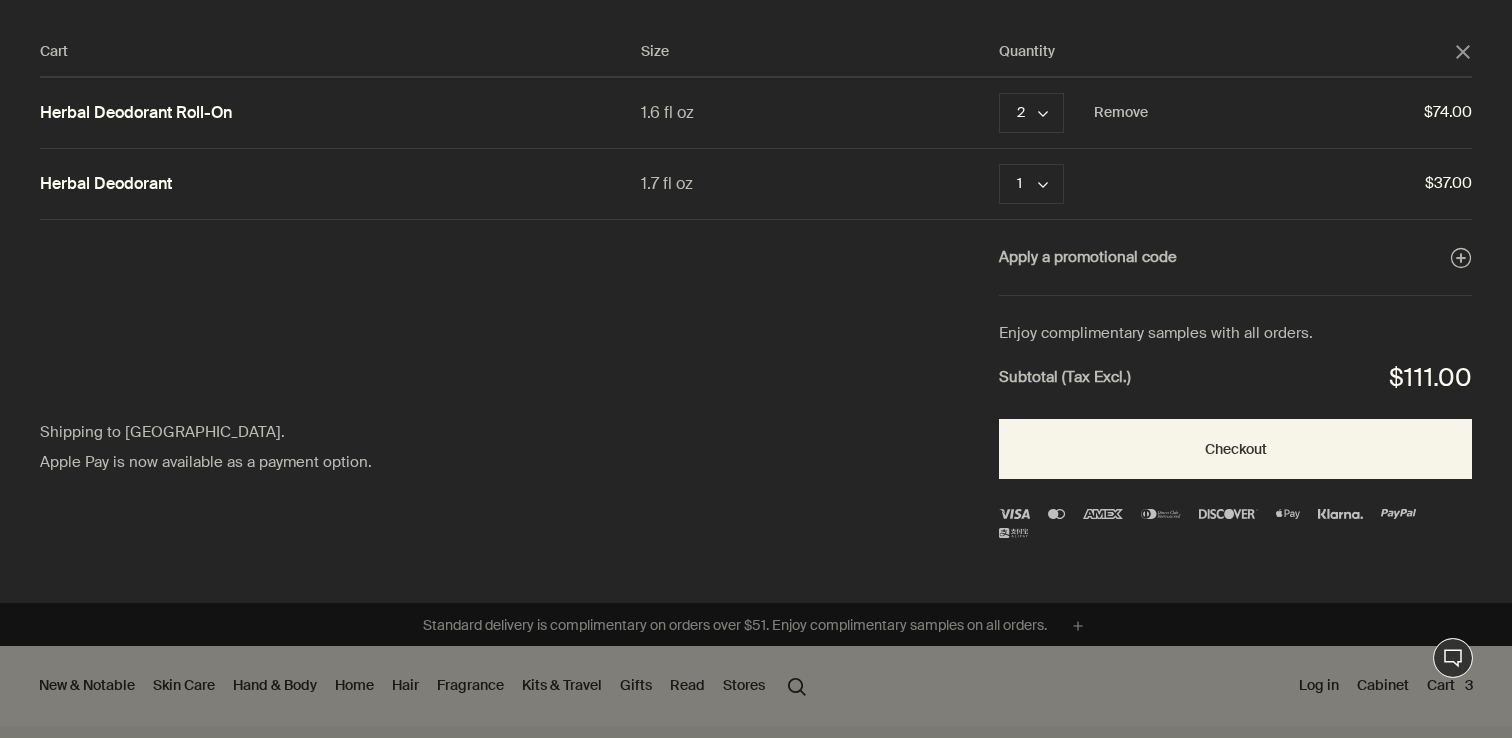 click on "close" 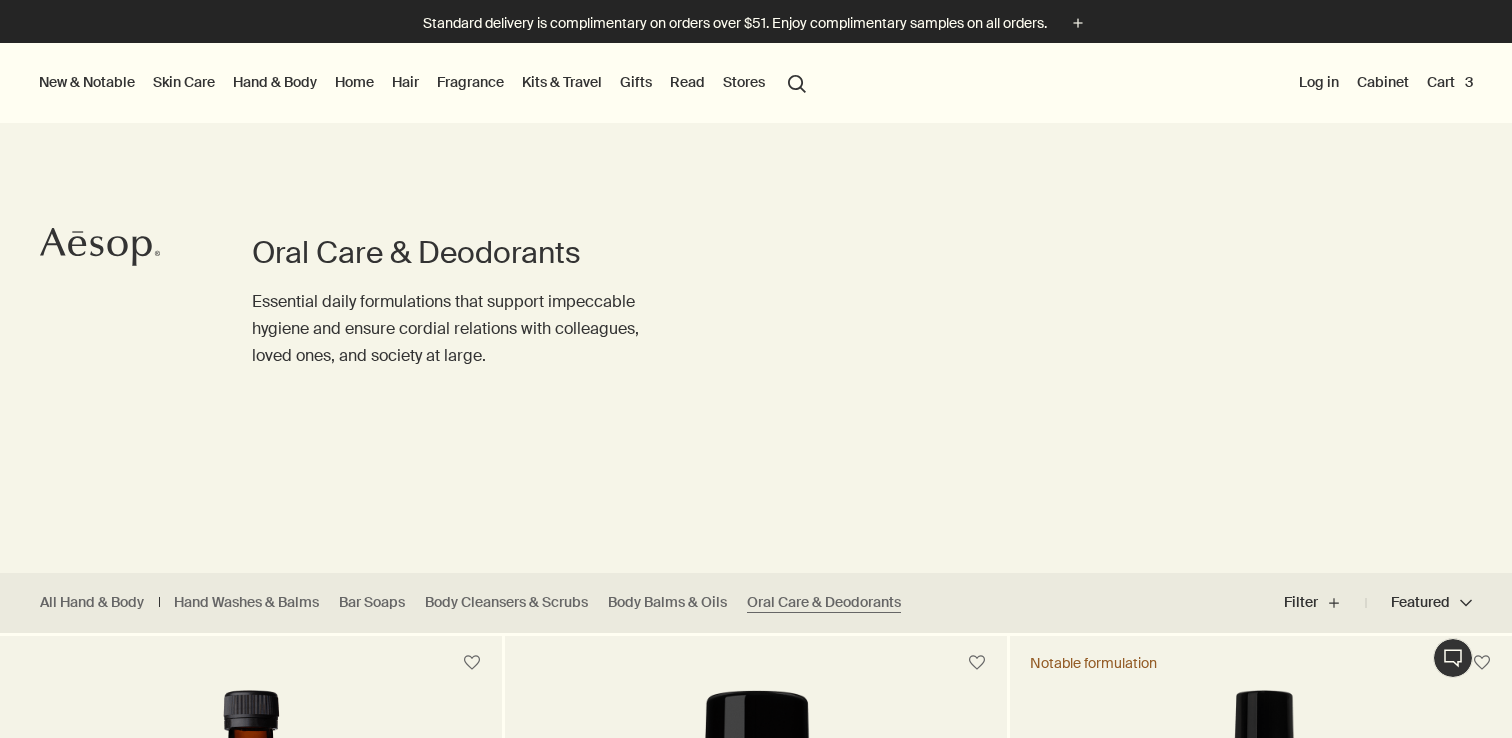 click on "Hand & Body" at bounding box center (275, 82) 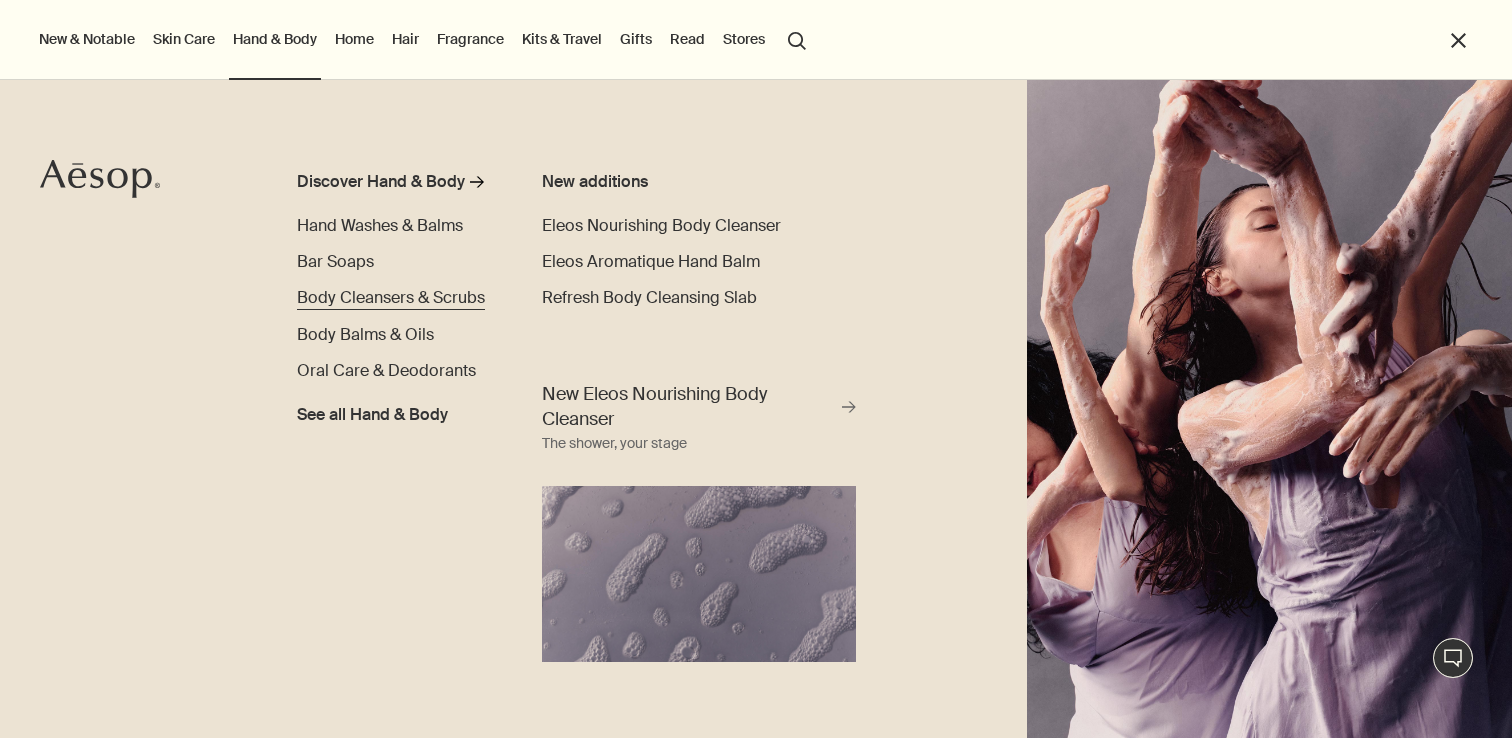 click on "Body Cleansers & Scrubs" at bounding box center (391, 297) 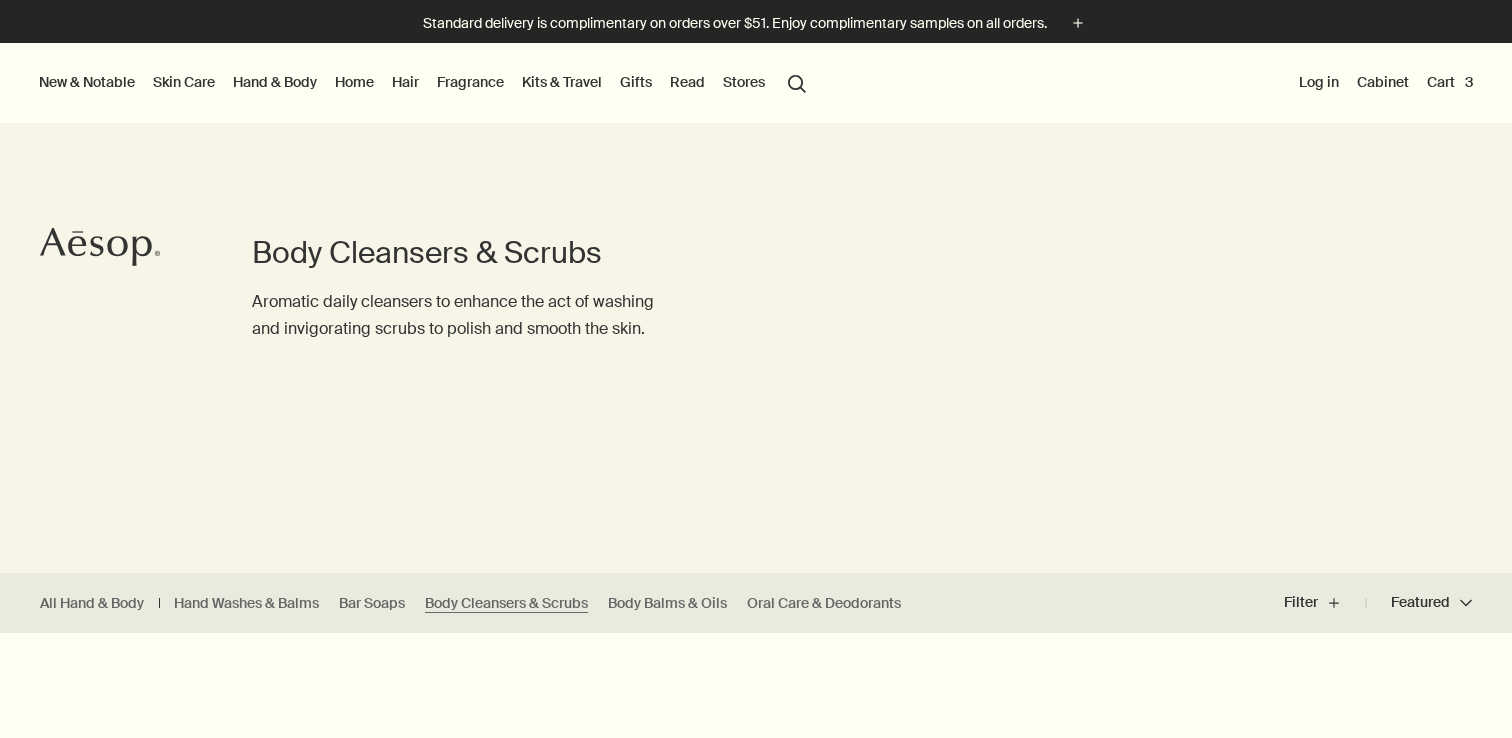scroll, scrollTop: 0, scrollLeft: 0, axis: both 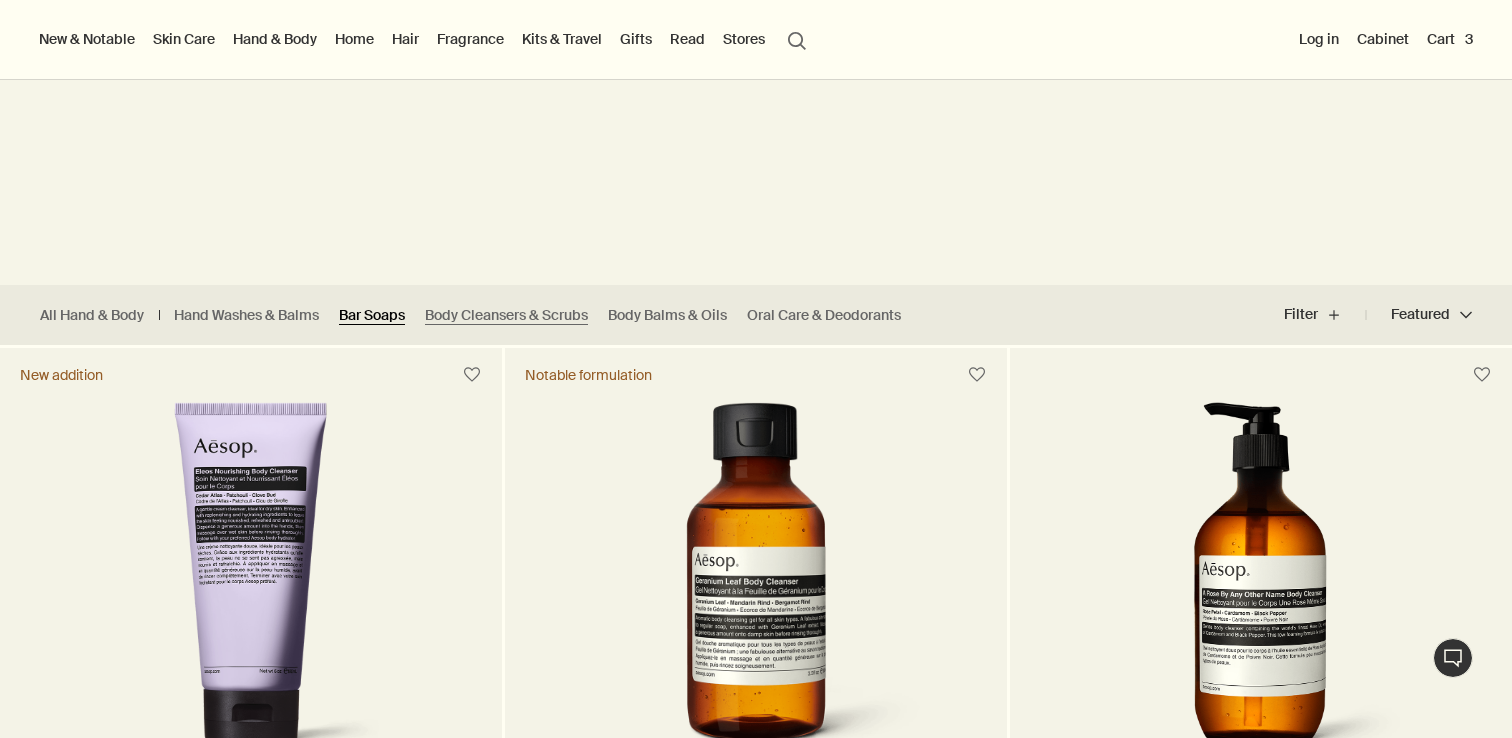 click on "Bar Soaps" at bounding box center [372, 315] 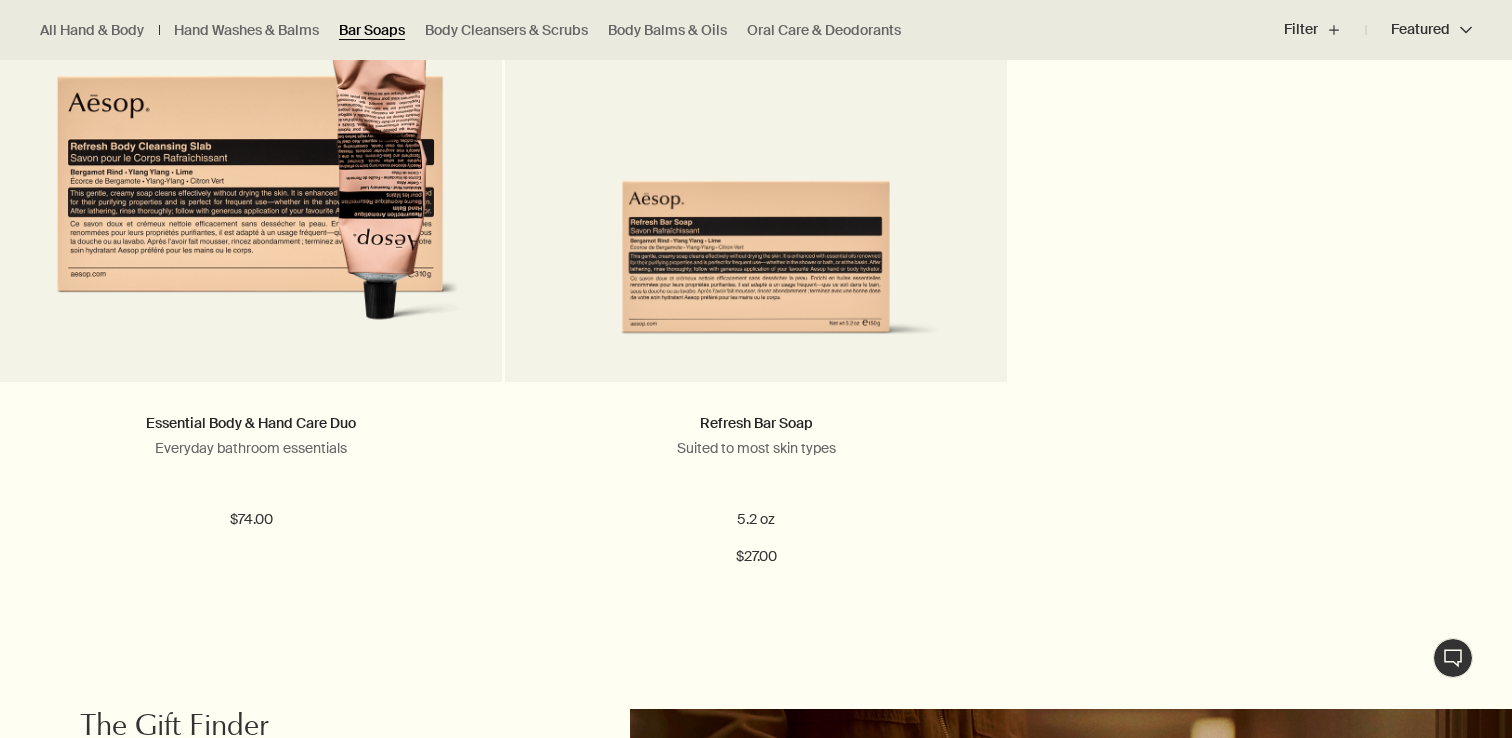 scroll, scrollTop: 1443, scrollLeft: 0, axis: vertical 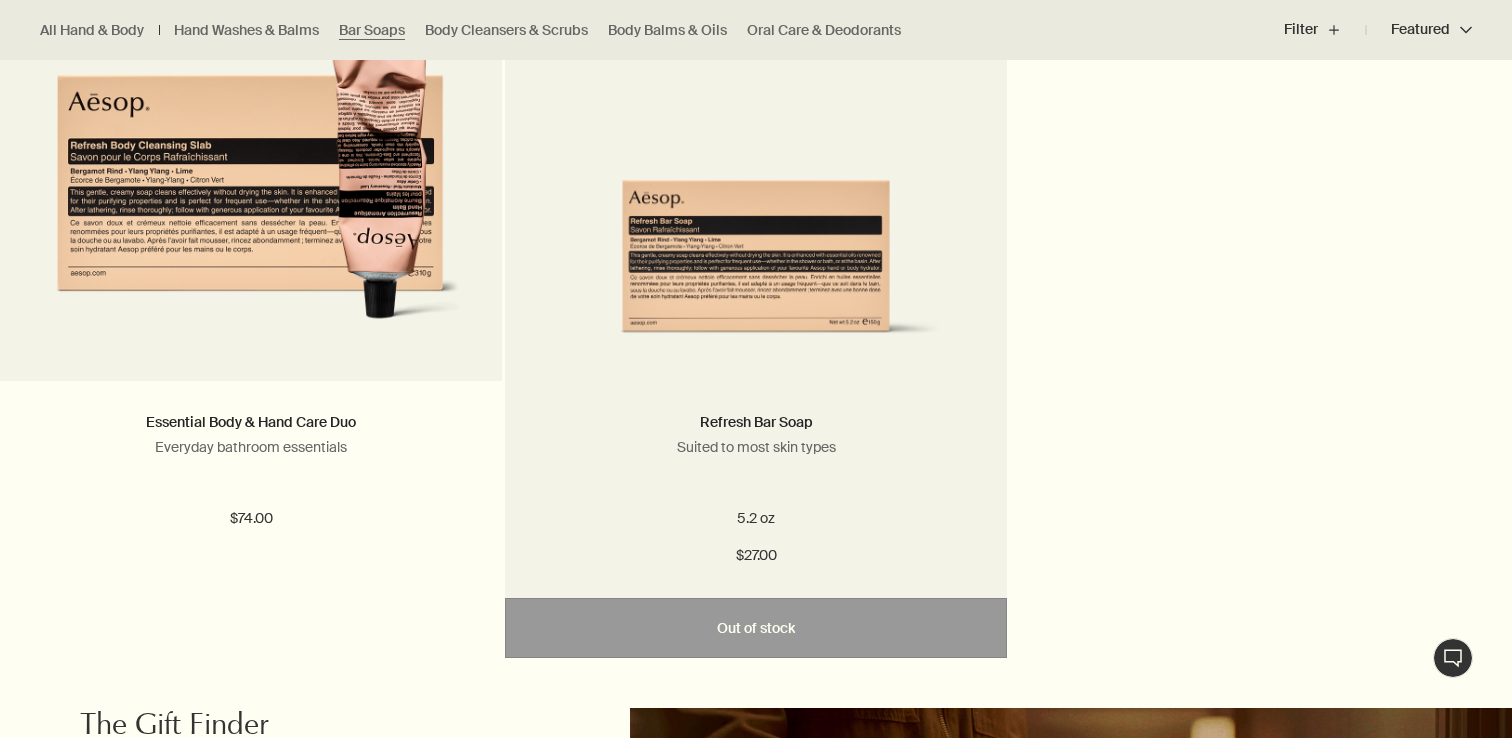 click at bounding box center [756, 217] 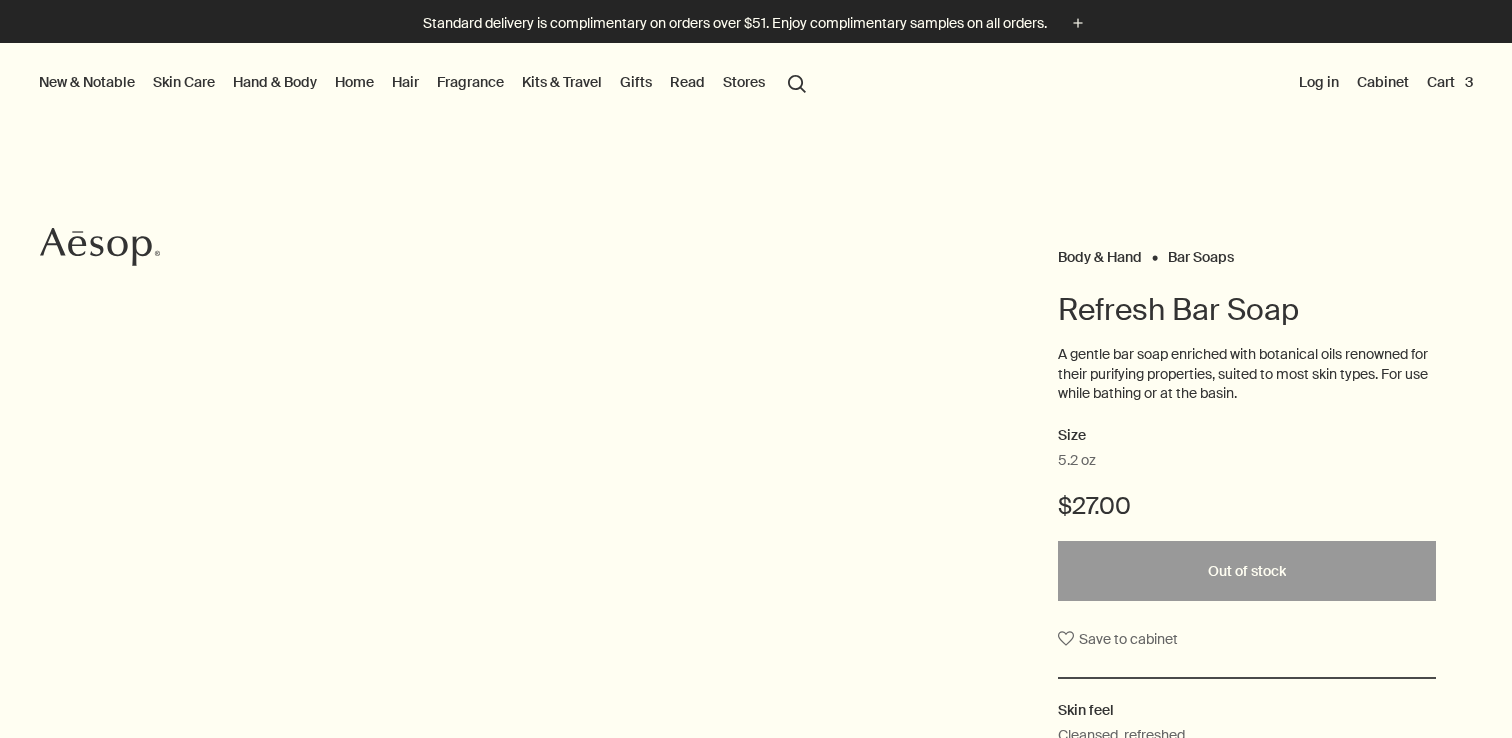 scroll, scrollTop: 0, scrollLeft: 0, axis: both 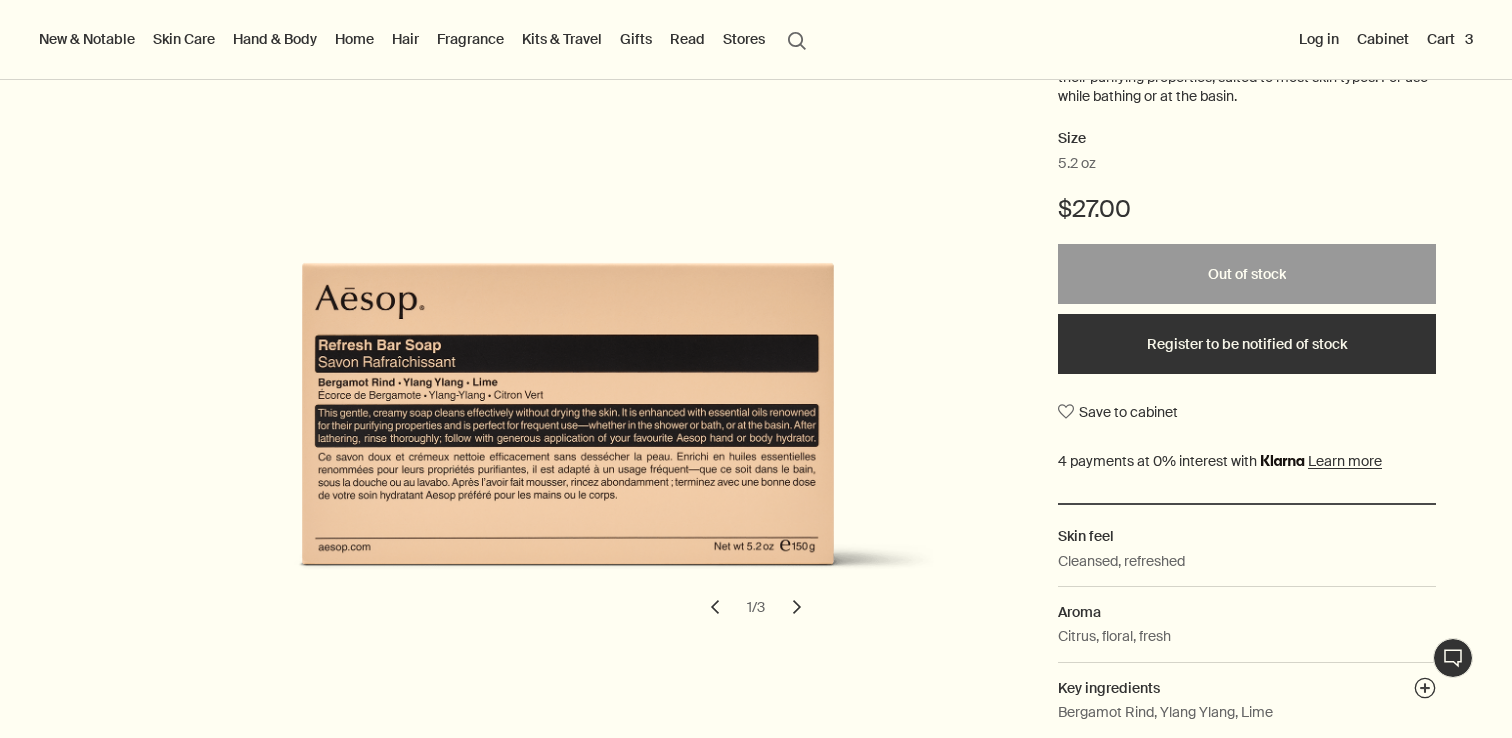 click on "Register to be notified of stock" at bounding box center [1247, 344] 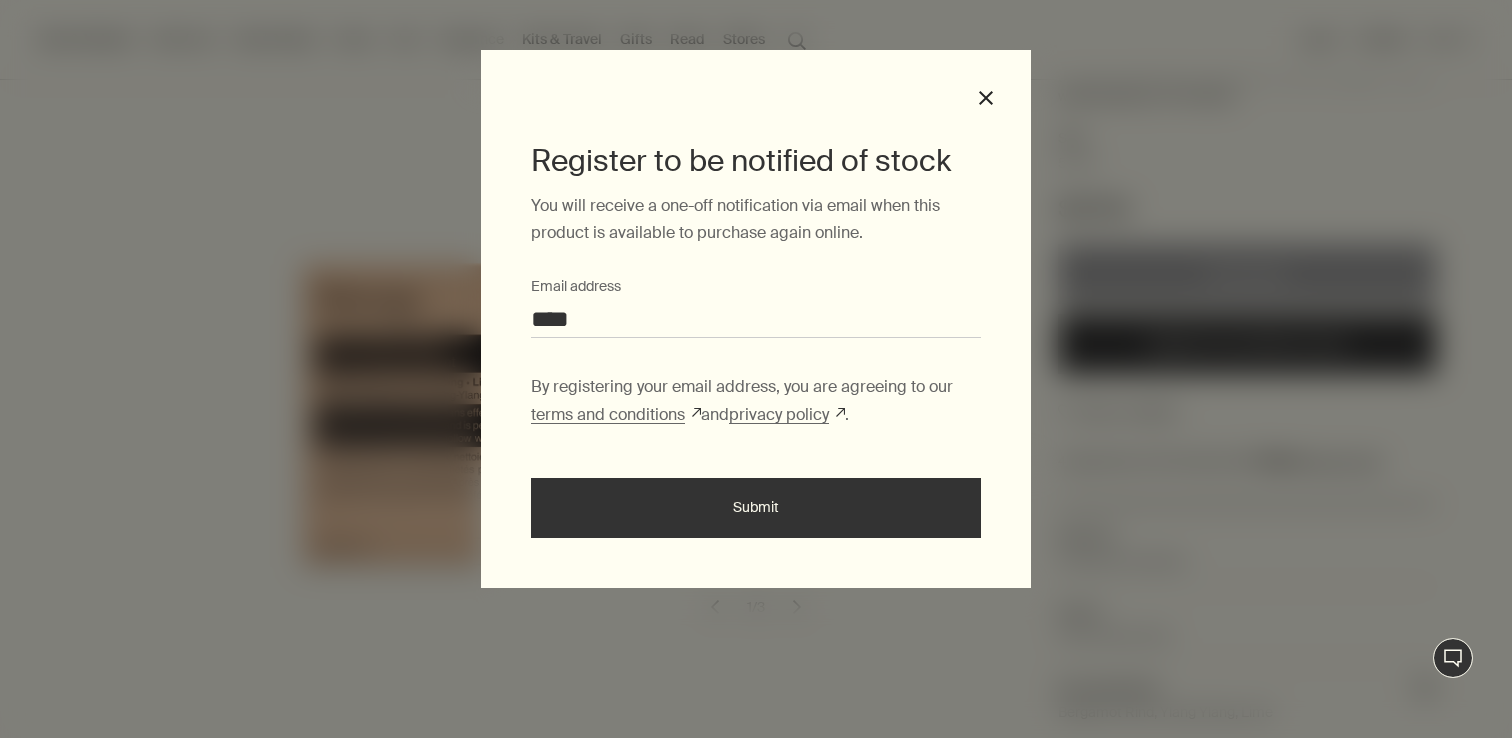 type on "**********" 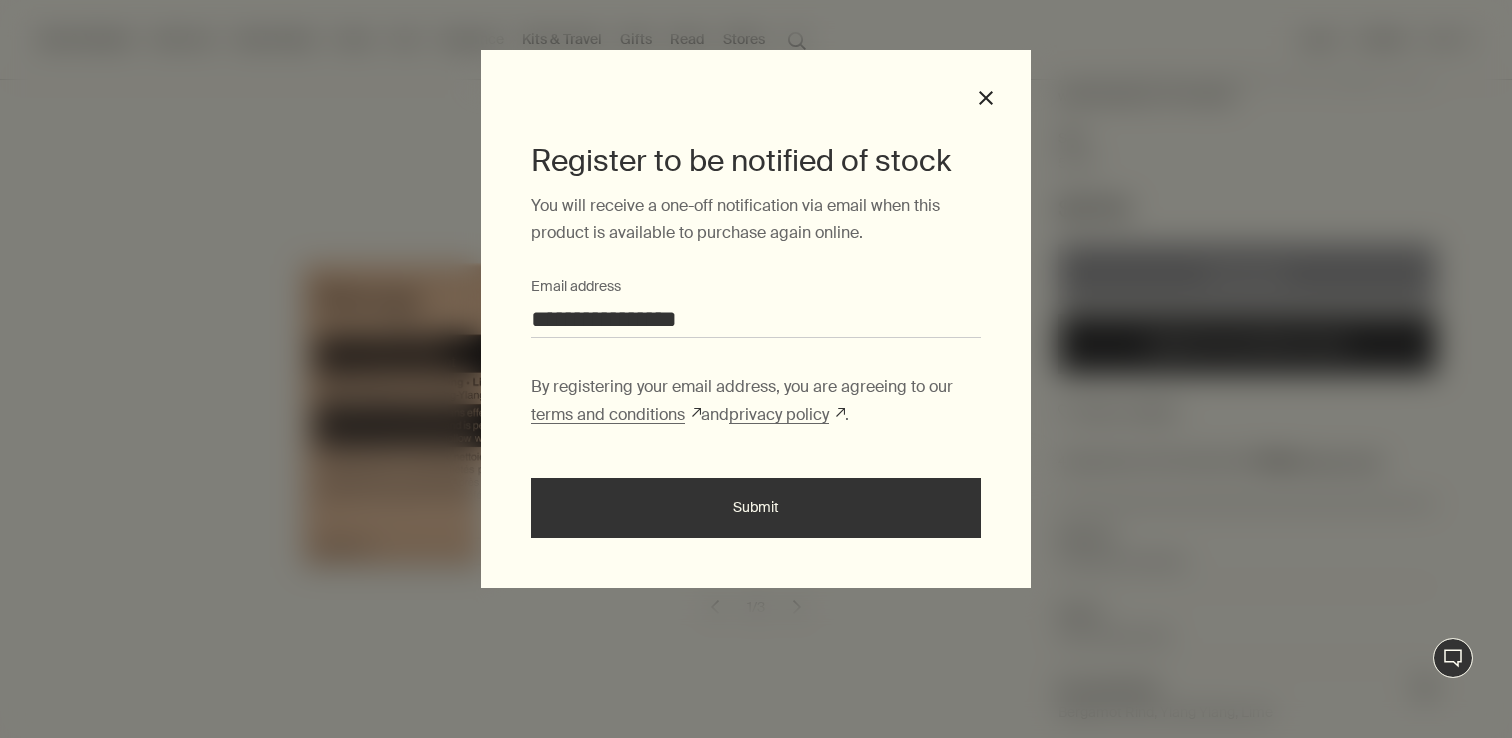 click on "Submit" at bounding box center (756, 508) 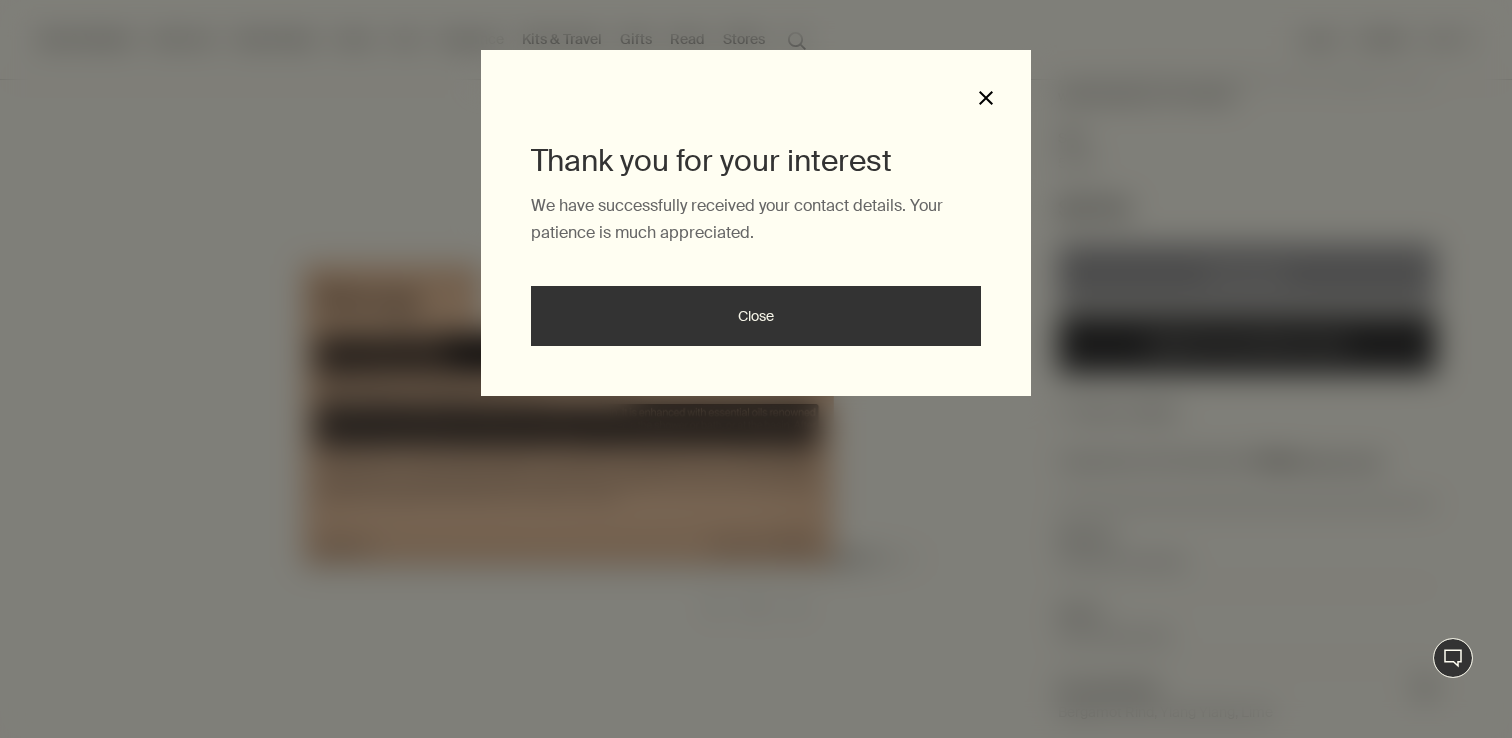 click on "close" at bounding box center [986, 98] 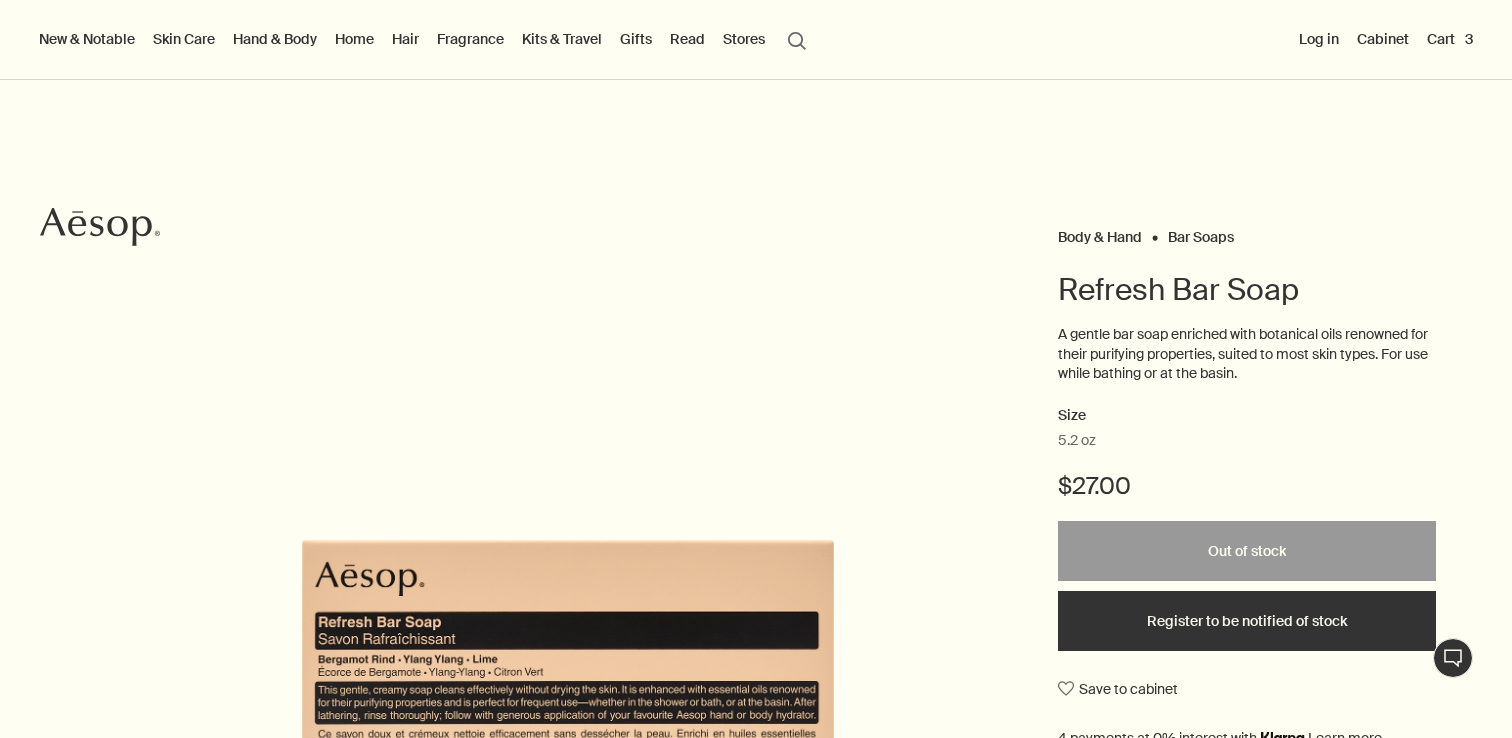 scroll, scrollTop: 0, scrollLeft: 0, axis: both 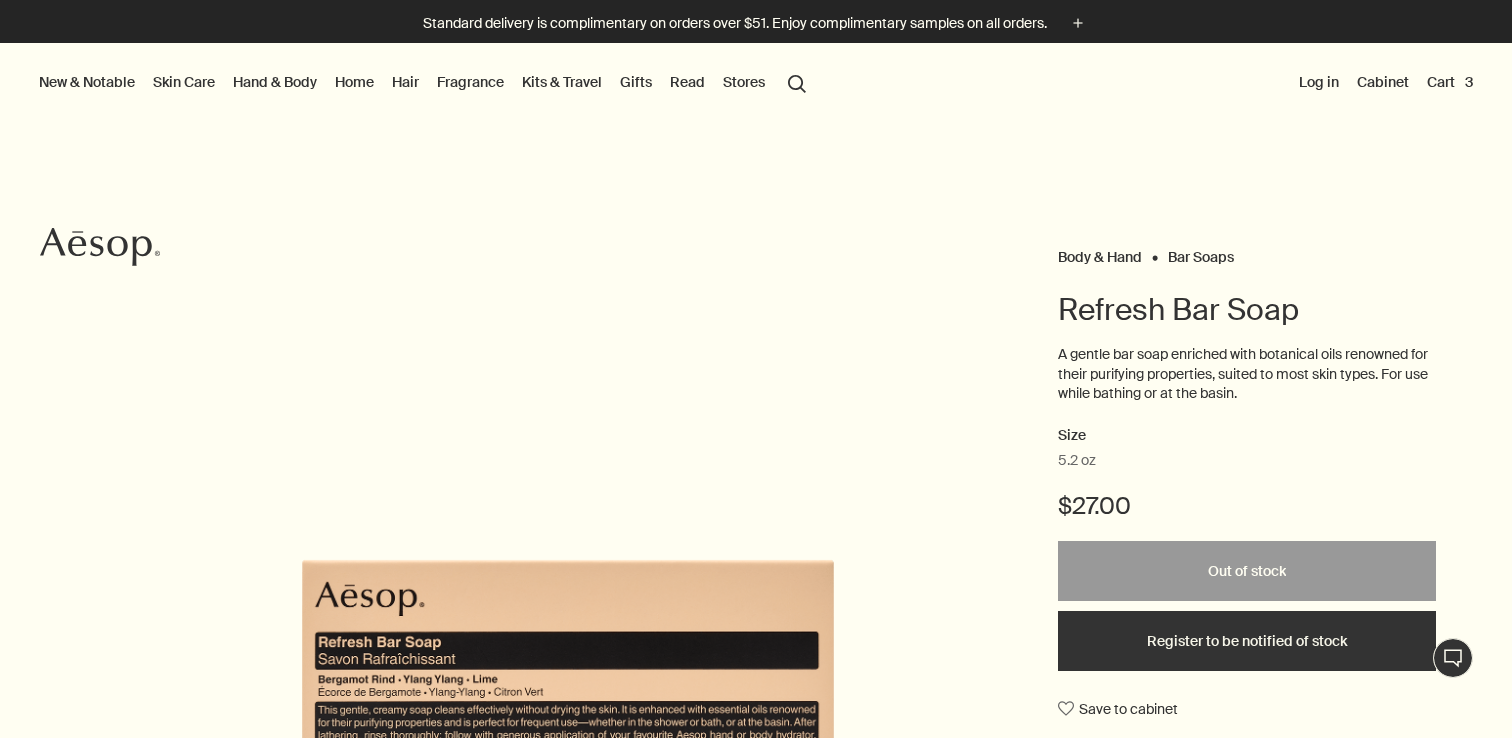 click on "Hand & Body" at bounding box center [275, 82] 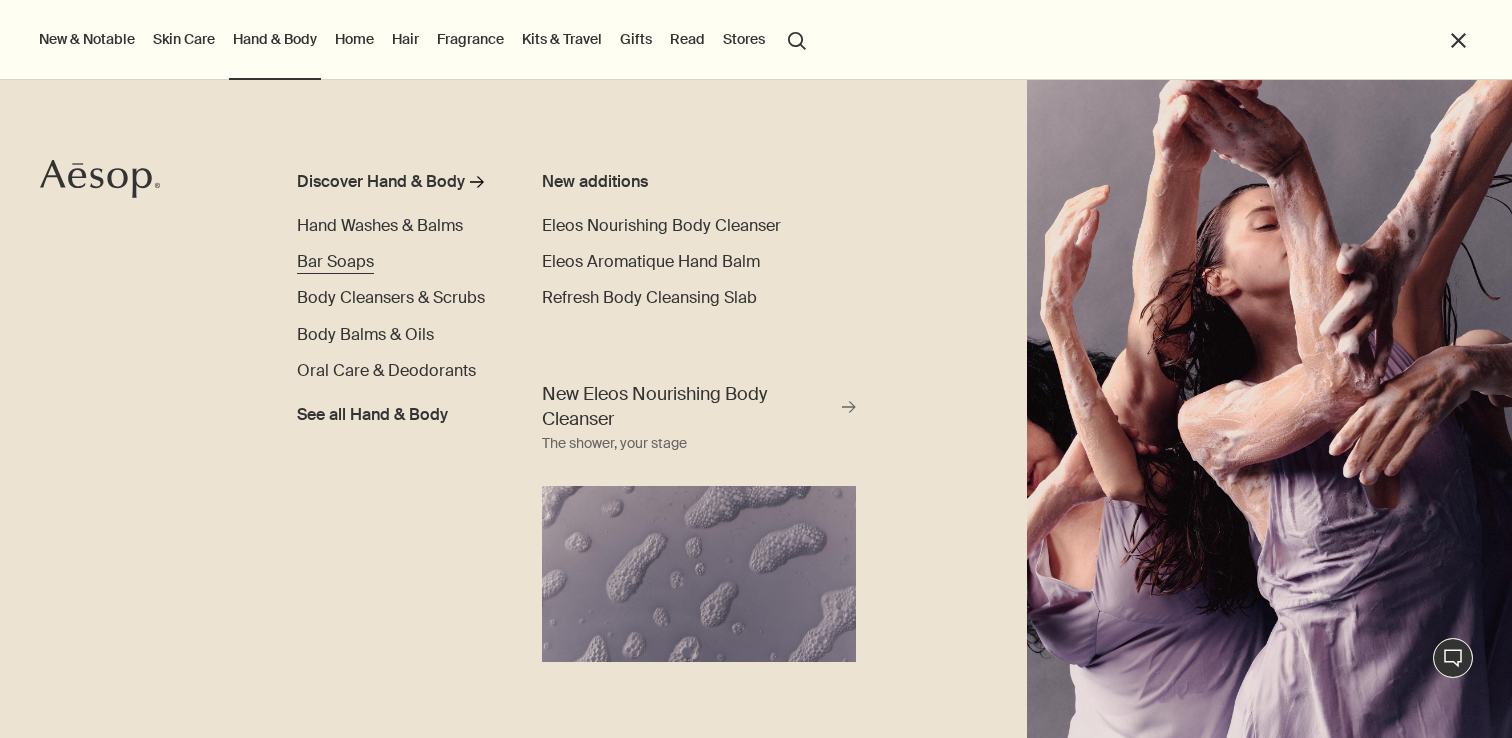 click on "Bar Soaps" at bounding box center (335, 261) 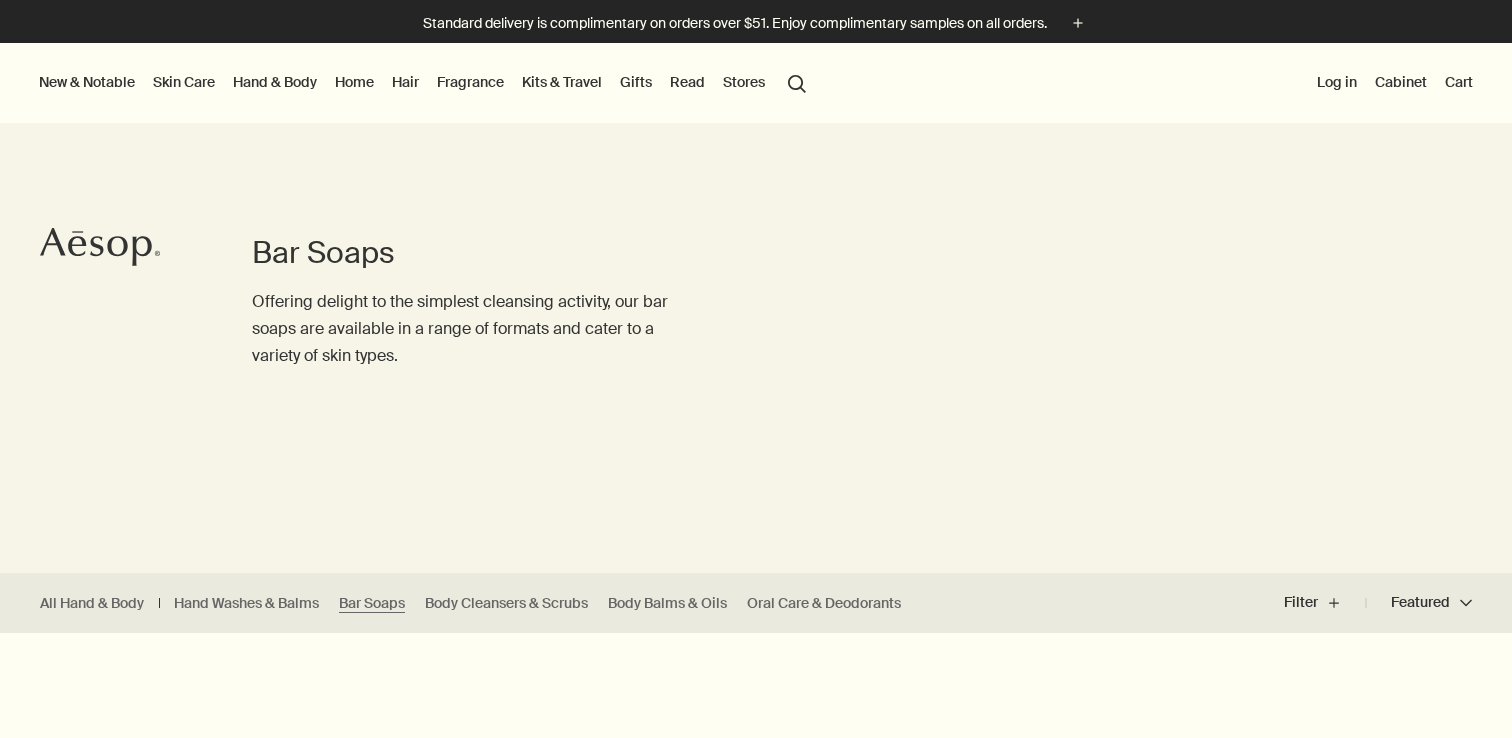 scroll, scrollTop: 0, scrollLeft: 0, axis: both 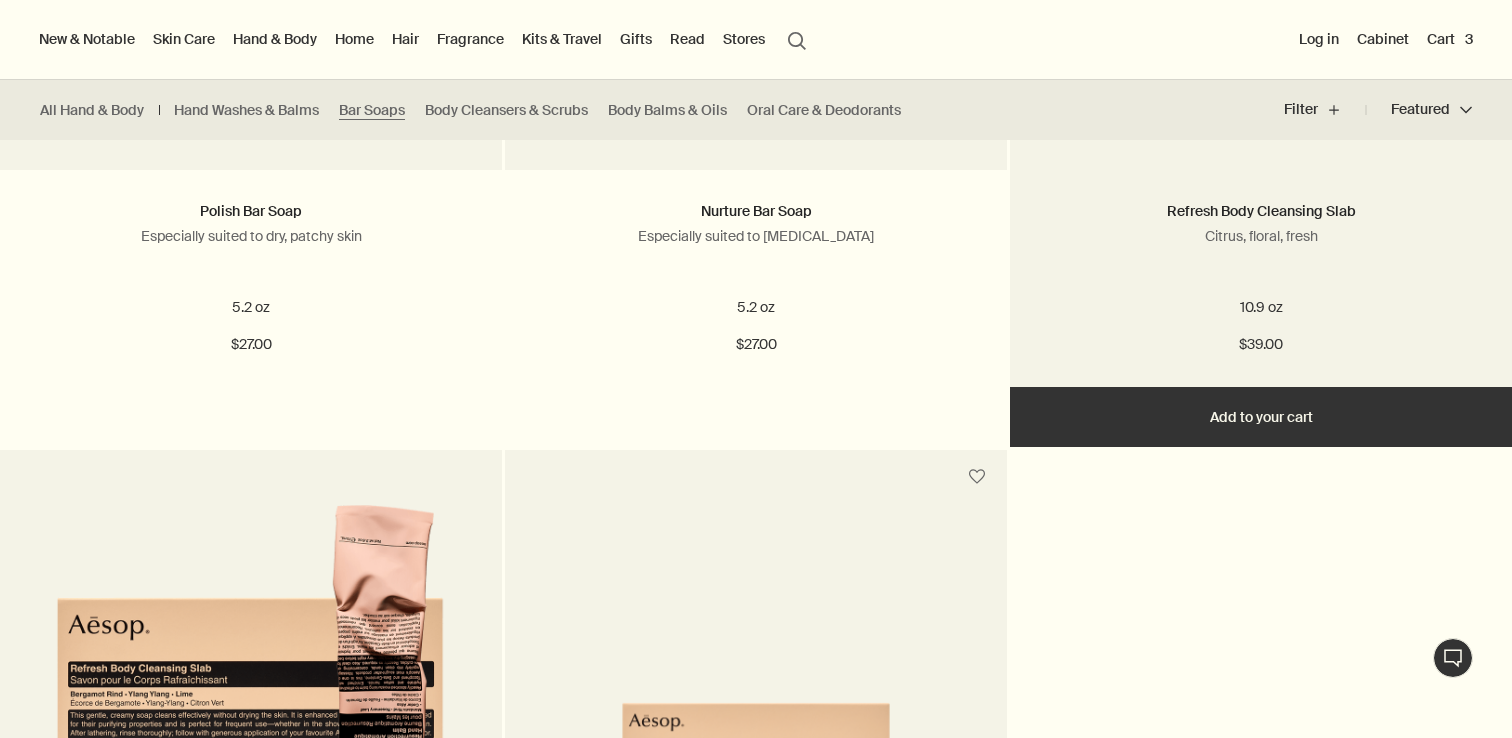 click on "Add Add to your cart" at bounding box center [1261, 417] 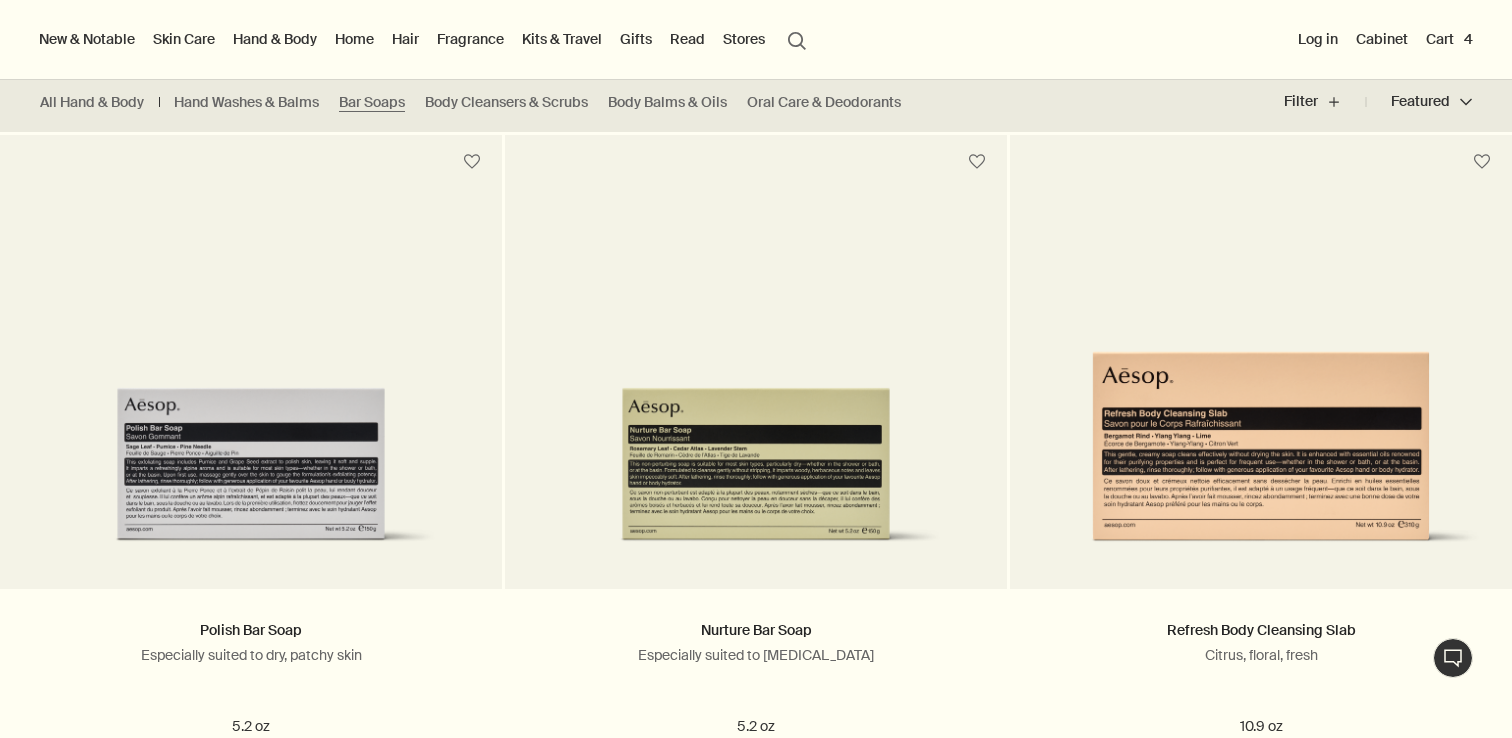 scroll, scrollTop: 274, scrollLeft: 0, axis: vertical 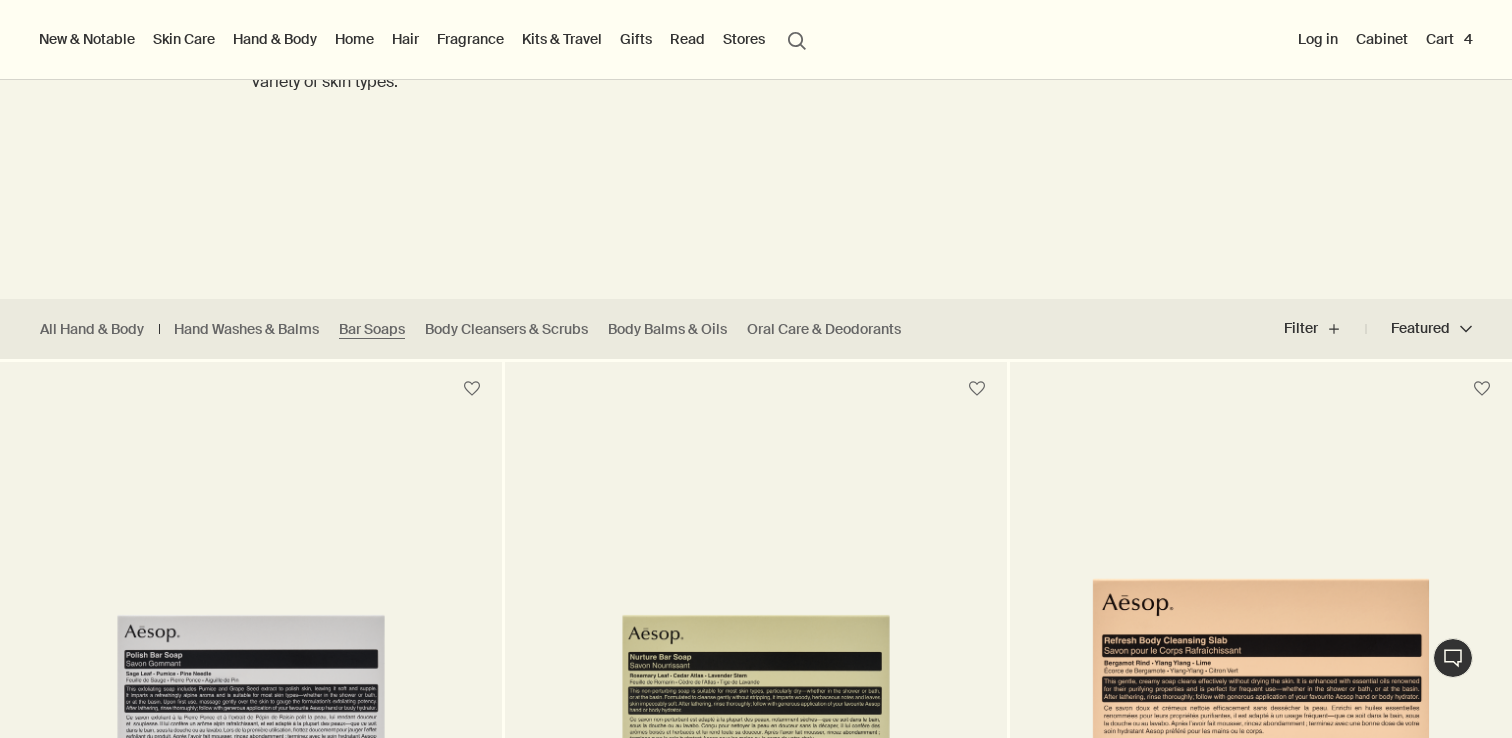 click on "Cart 4" at bounding box center [1449, 39] 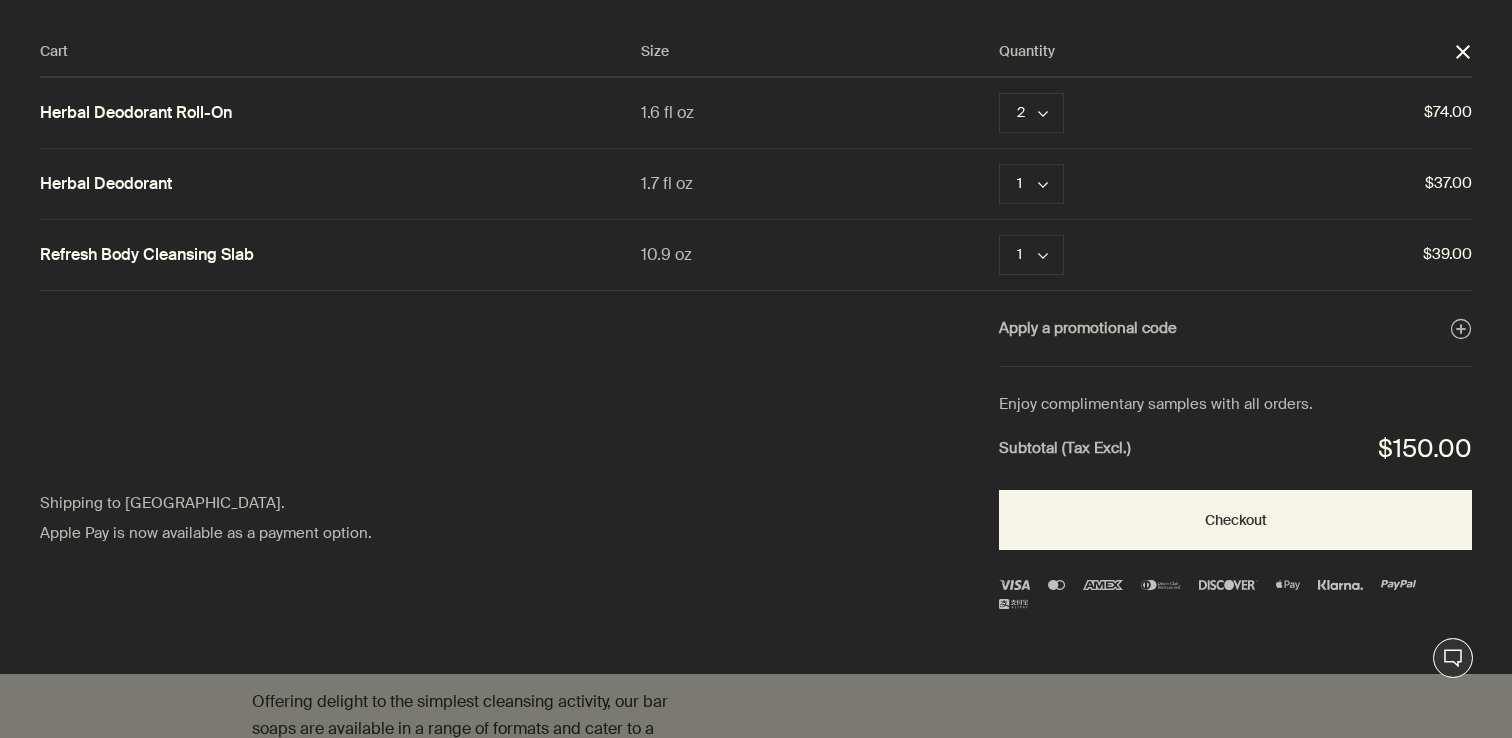 scroll, scrollTop: 0, scrollLeft: 0, axis: both 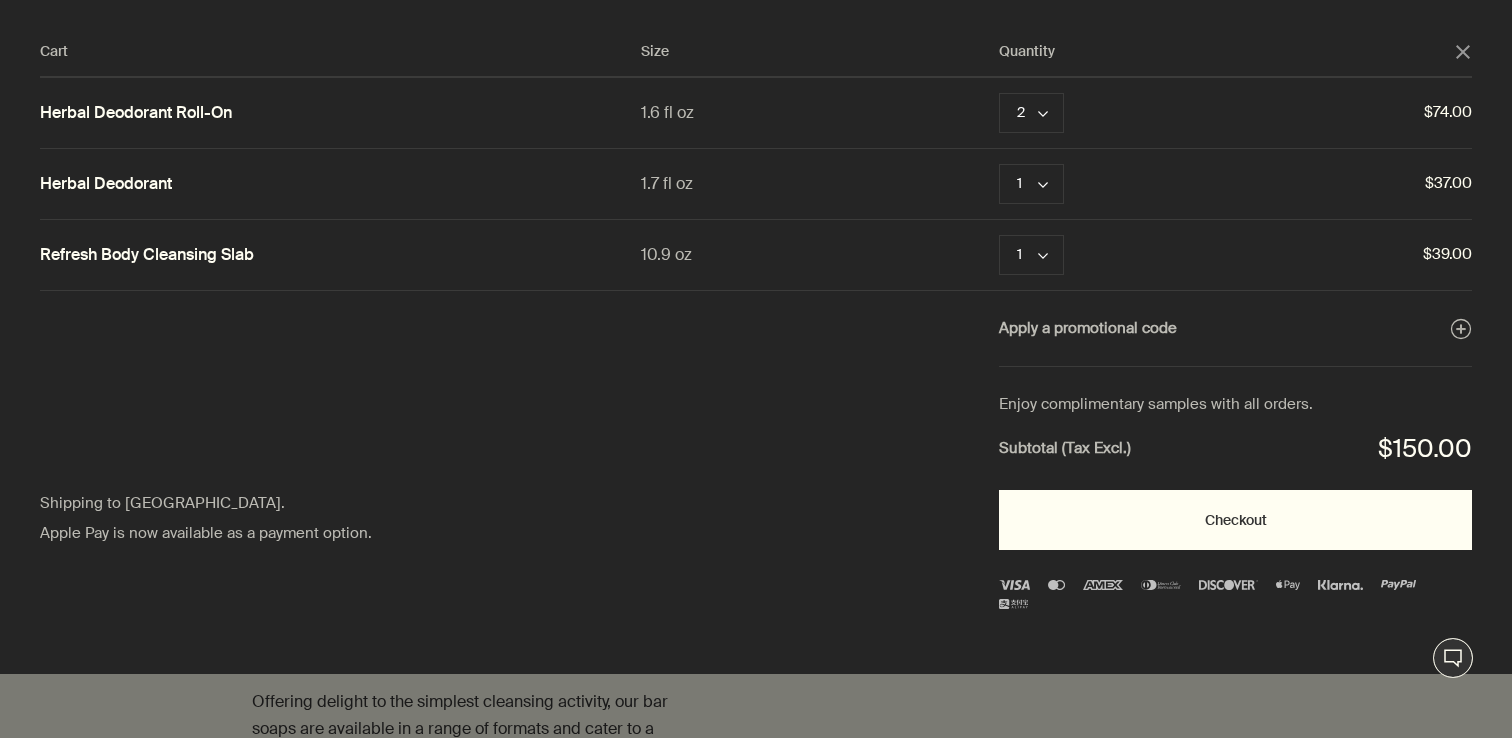 click on "Checkout" at bounding box center [1235, 520] 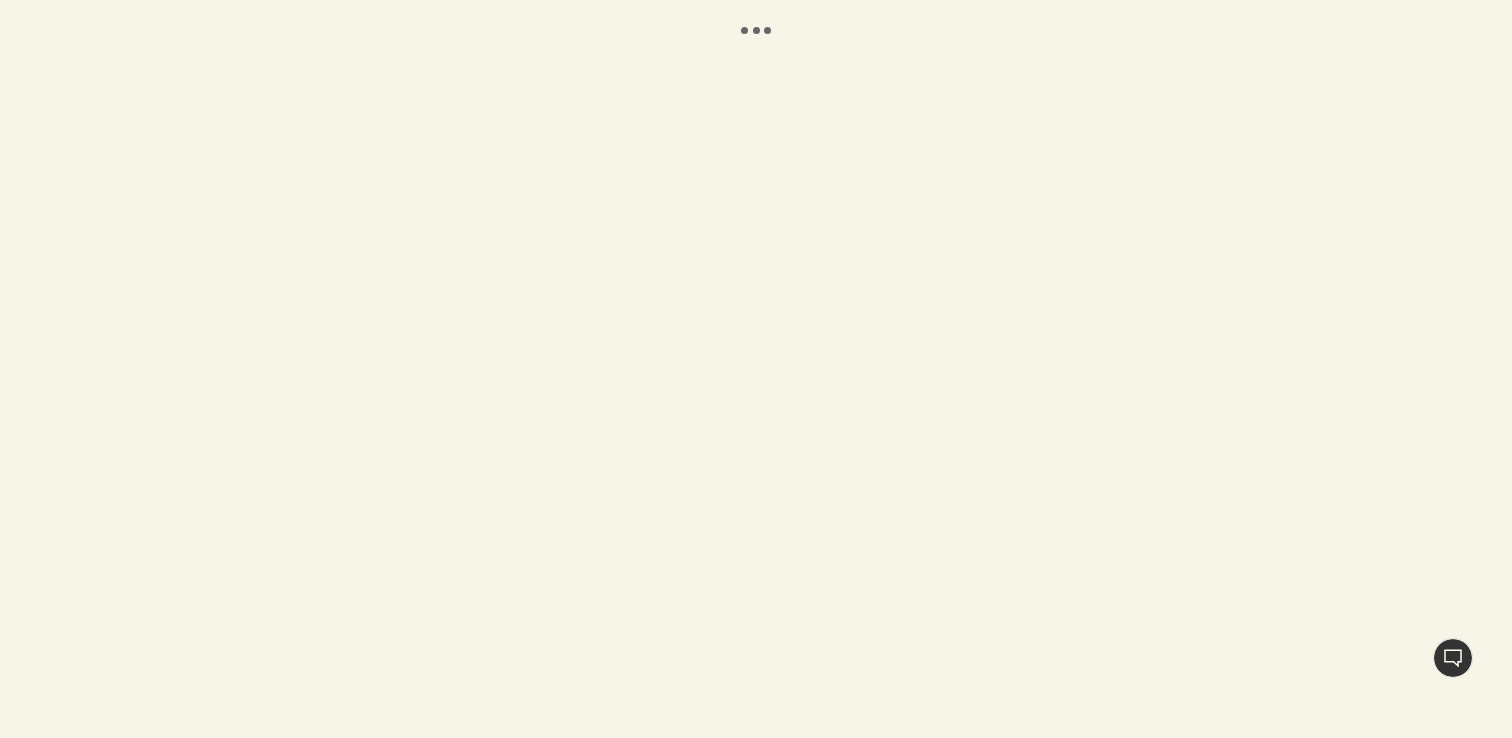 scroll, scrollTop: 0, scrollLeft: 0, axis: both 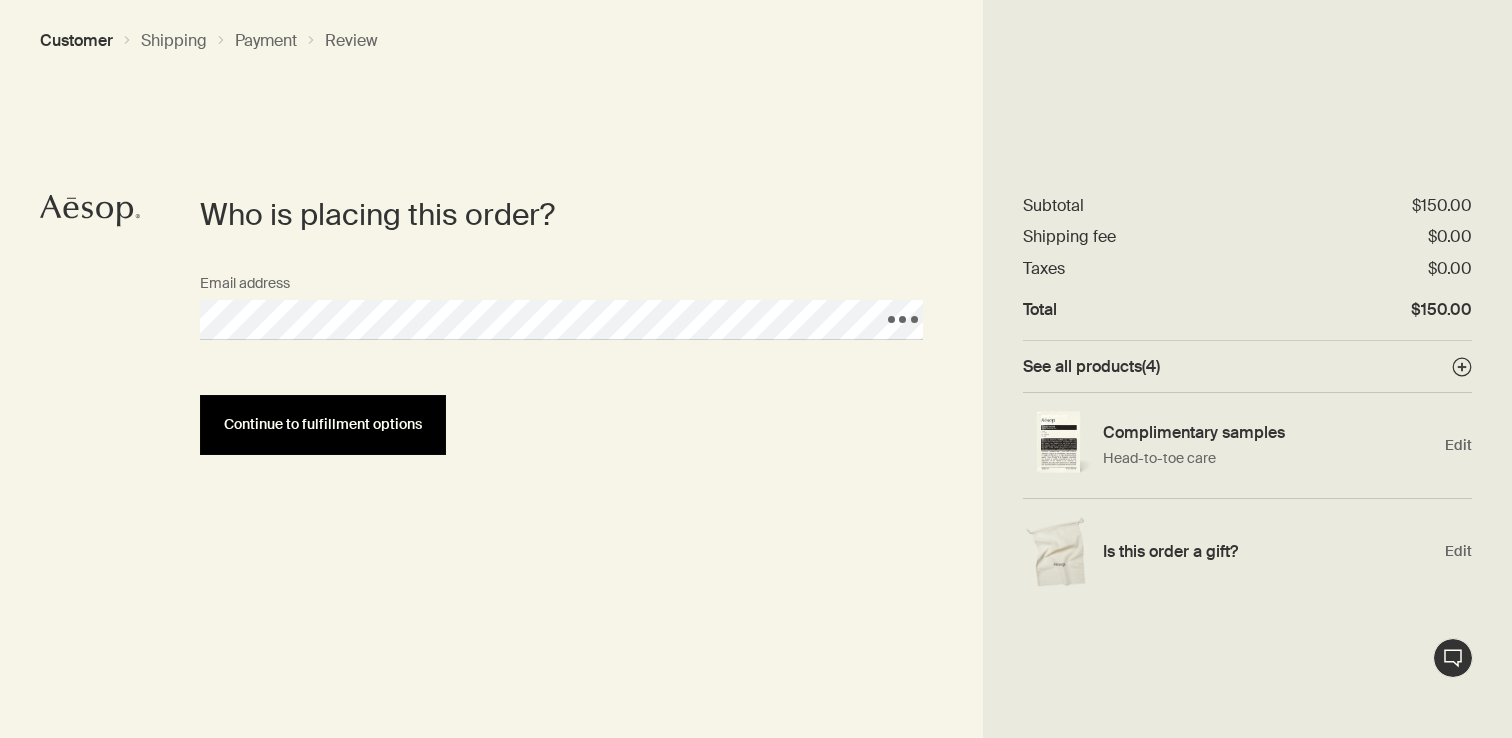 click on "Continue to fulfillment options" at bounding box center (323, 425) 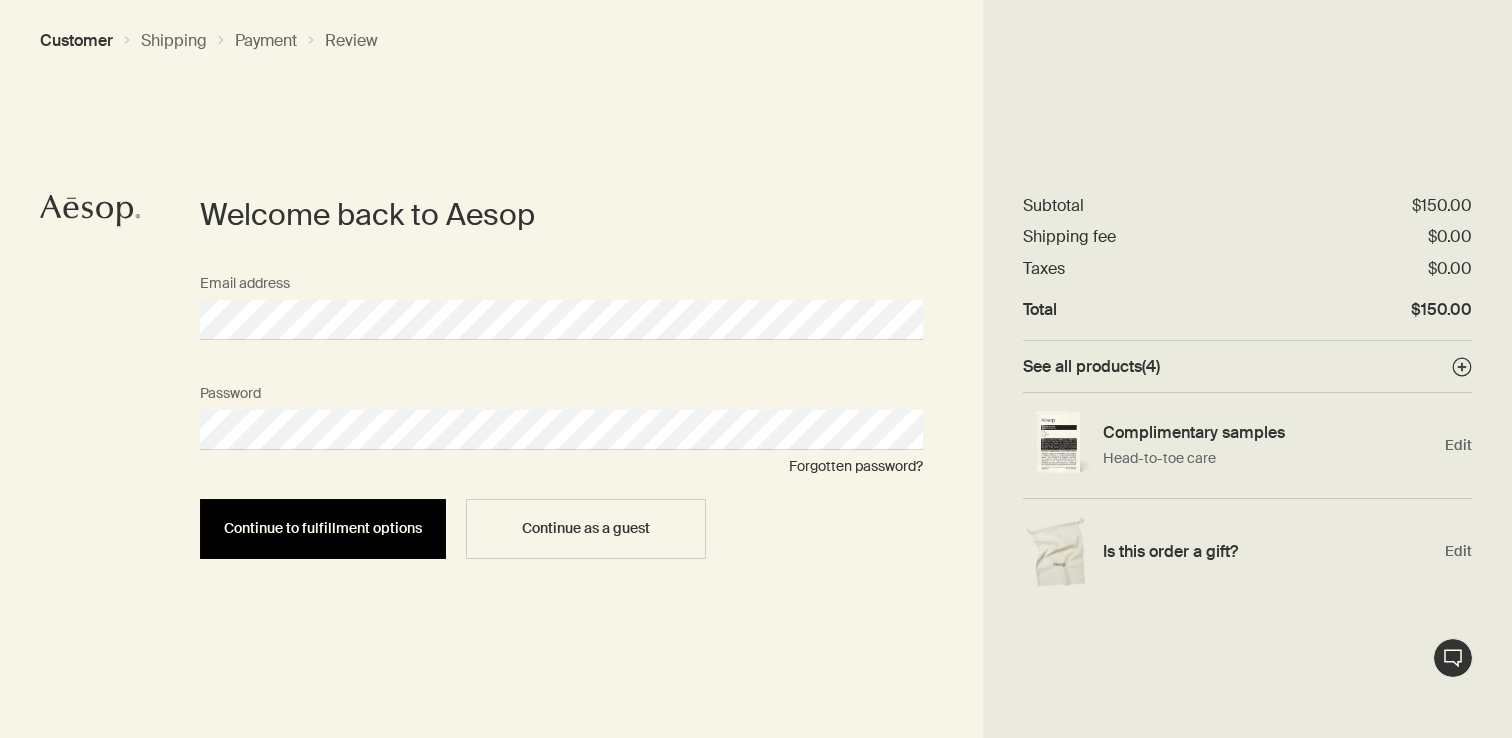 click on "Continue to fulfillment options" at bounding box center (323, 529) 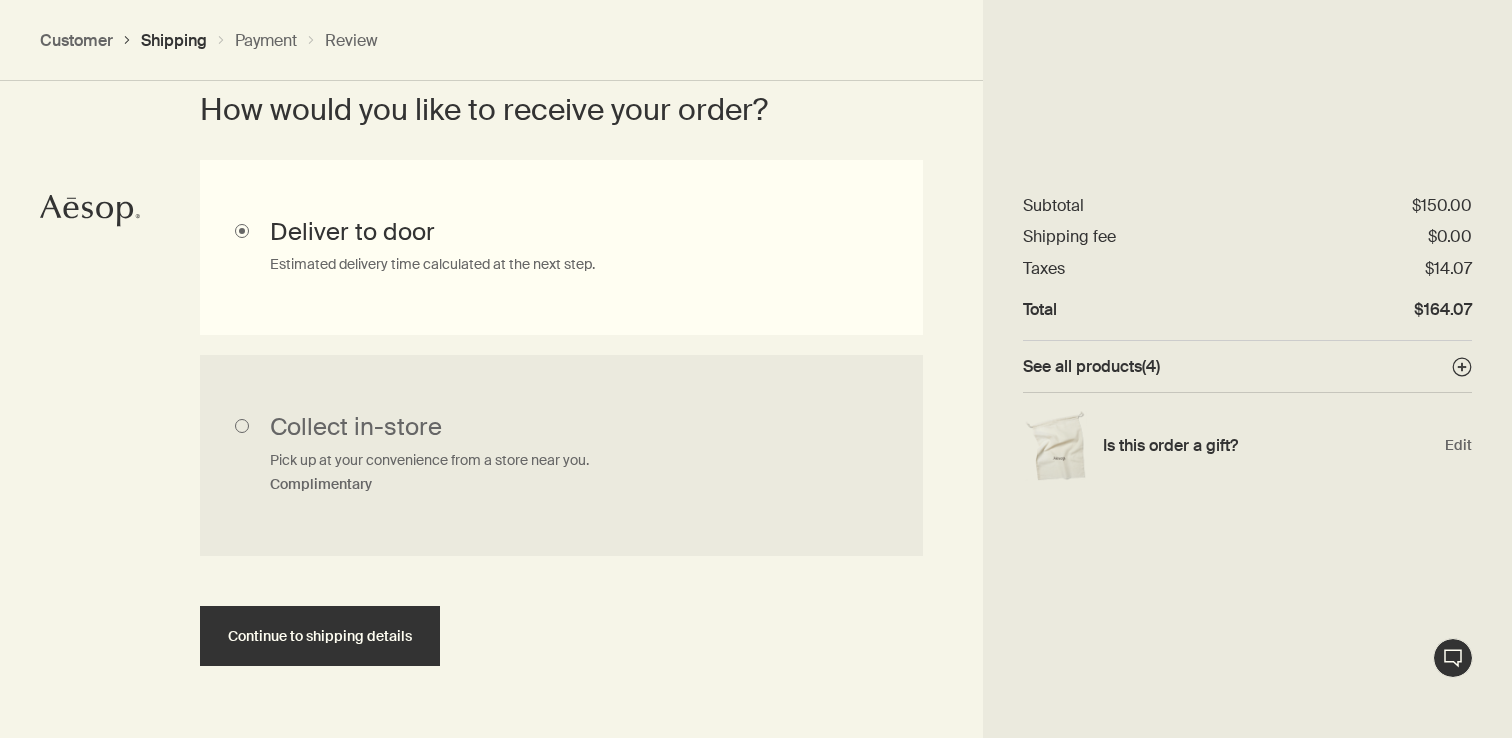 scroll, scrollTop: 614, scrollLeft: 0, axis: vertical 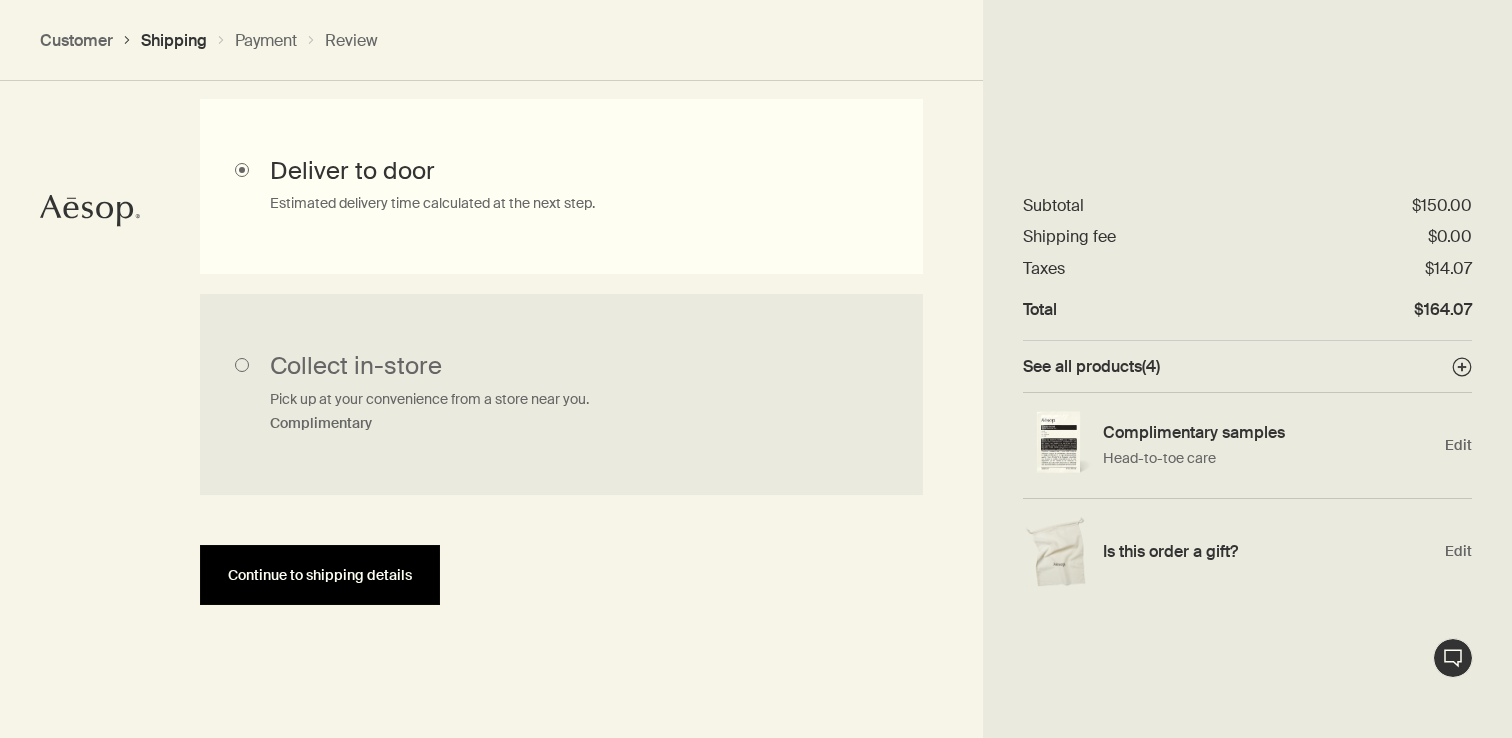 click on "Continue to shipping details" at bounding box center [320, 575] 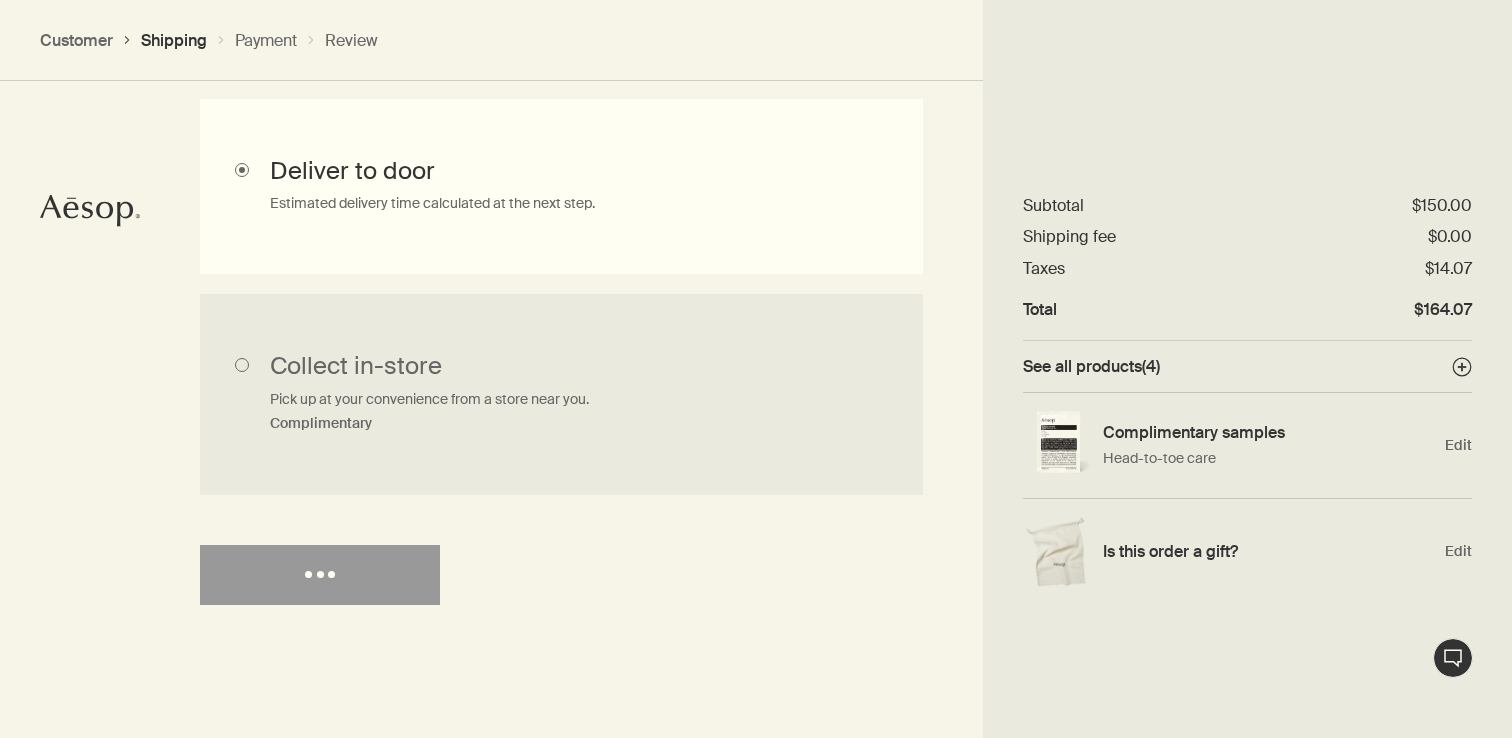 select on "US" 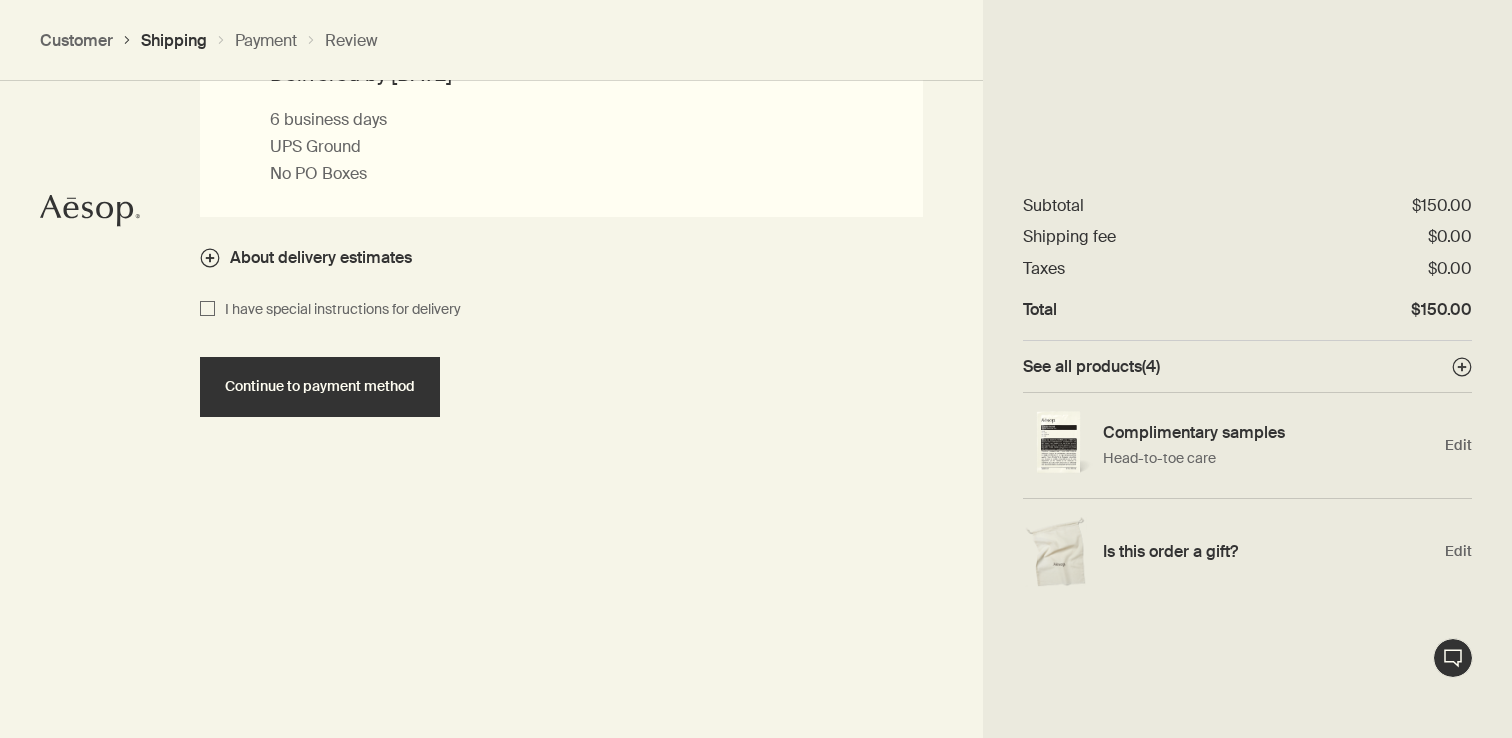scroll, scrollTop: 2014, scrollLeft: 0, axis: vertical 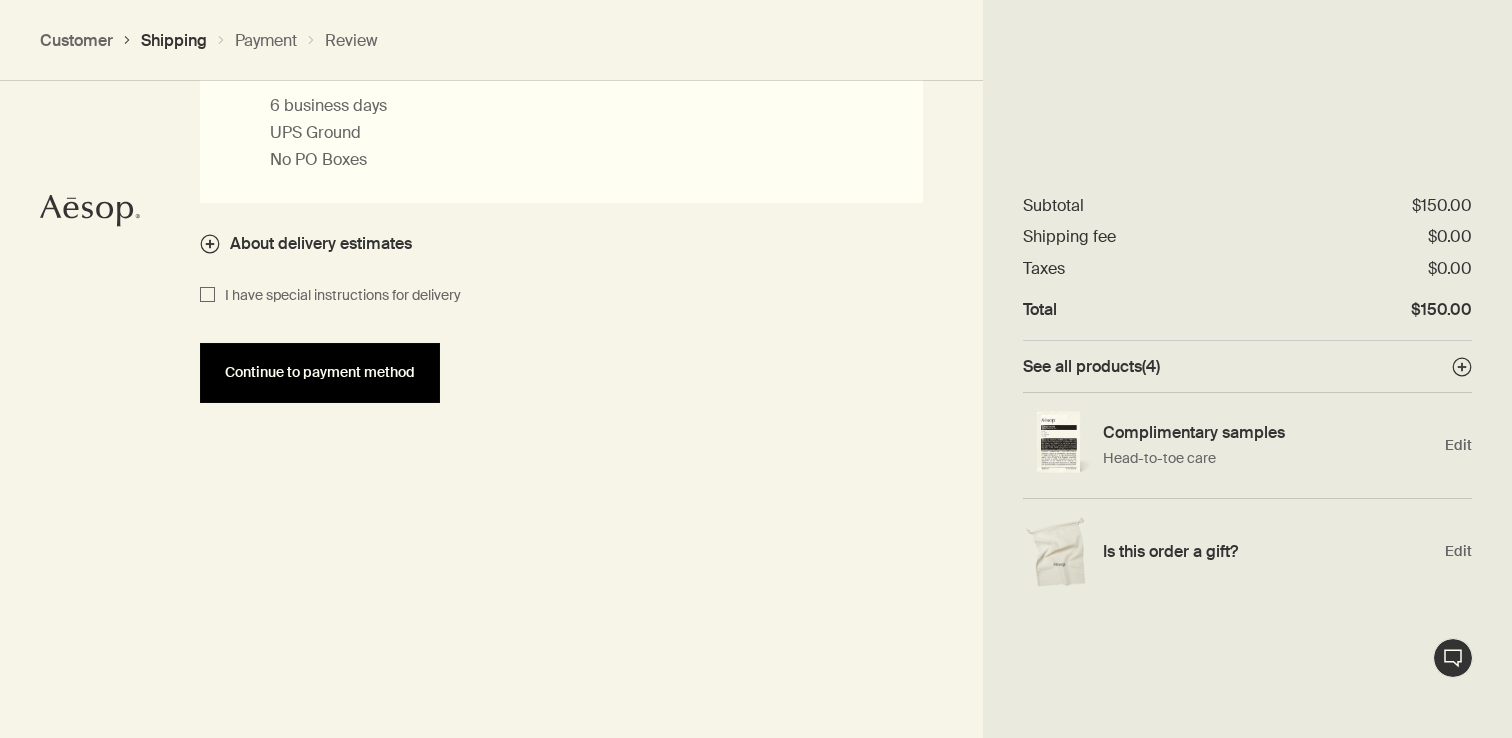click on "Continue to payment method" at bounding box center (320, 373) 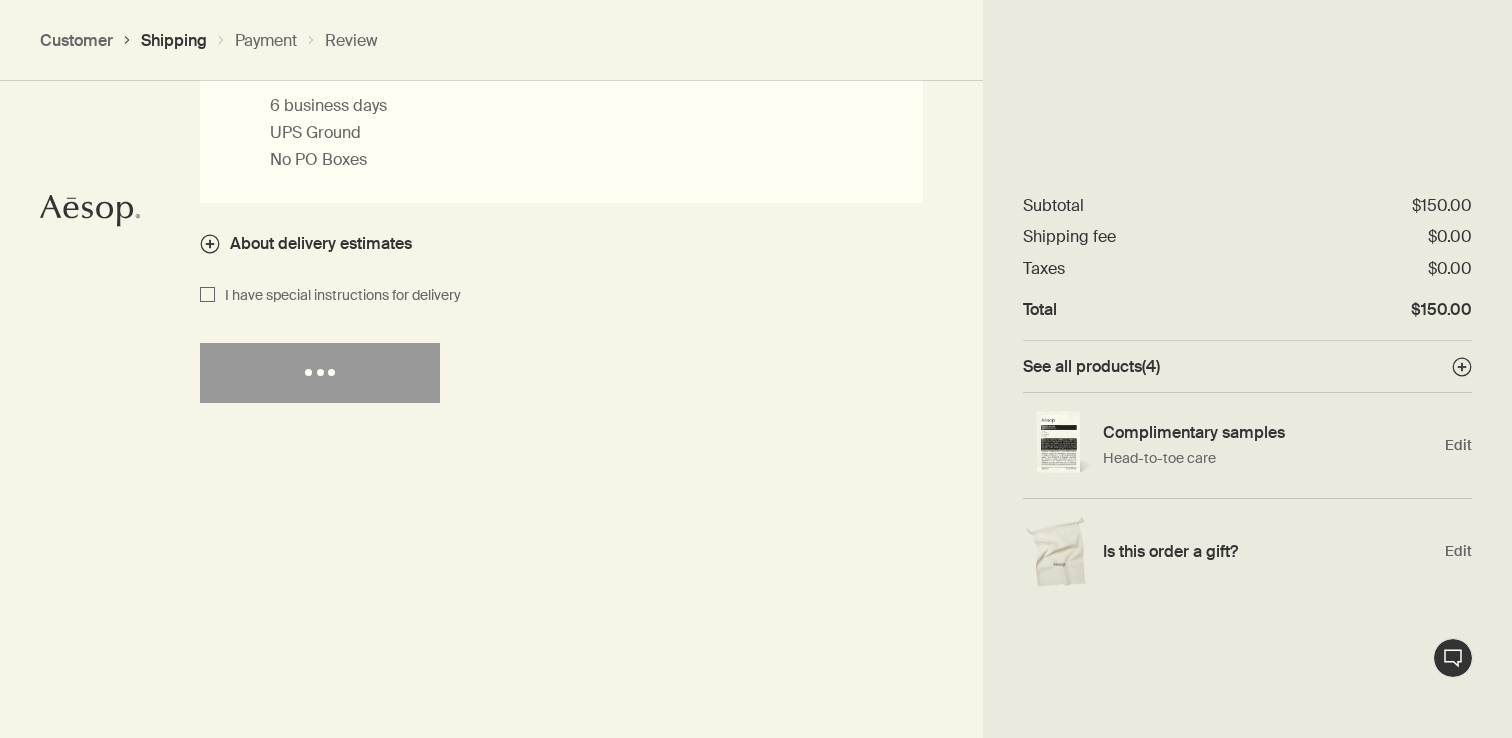 select on "US" 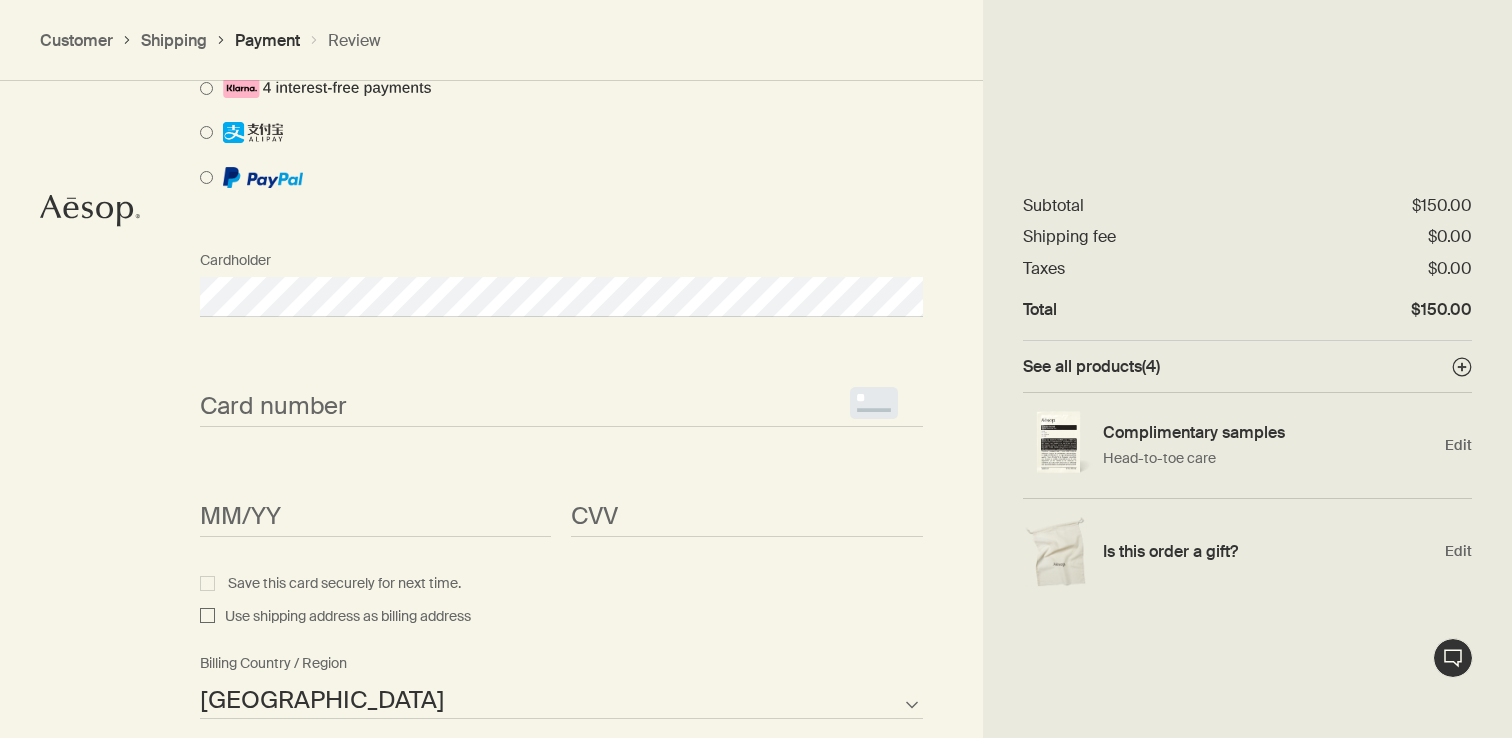 scroll, scrollTop: 1714, scrollLeft: 0, axis: vertical 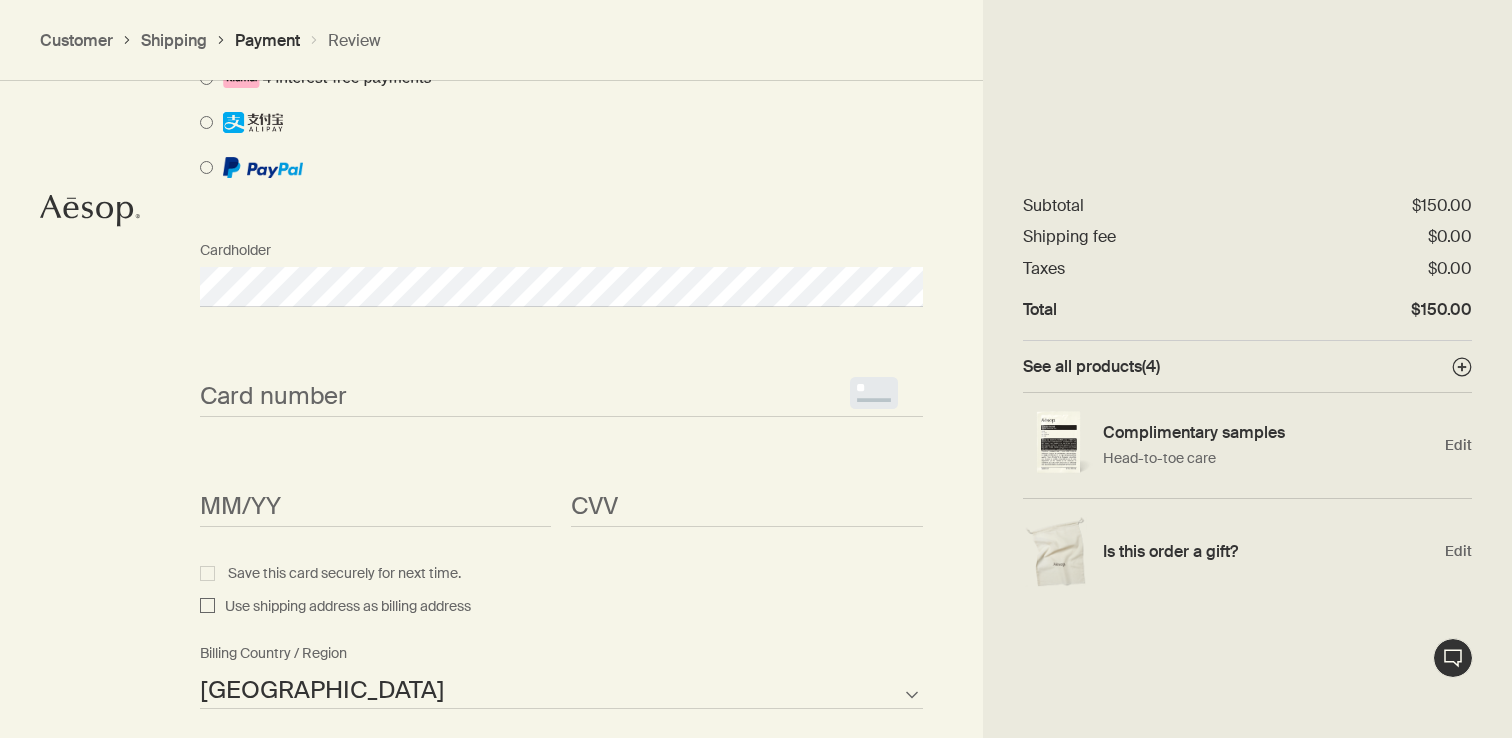 click on "<p>Your browser does not support iframes.</p>" at bounding box center (561, 397) 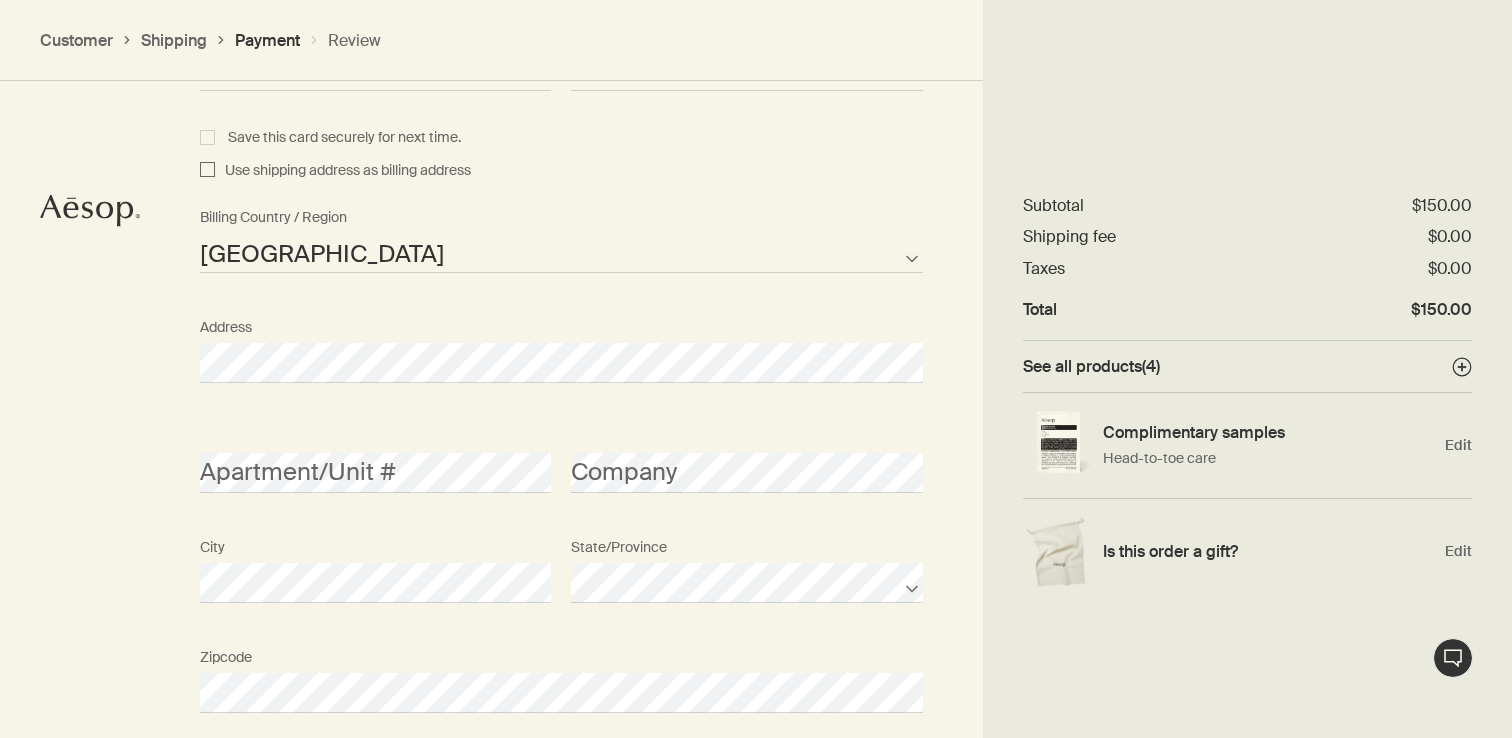 scroll, scrollTop: 2151, scrollLeft: 0, axis: vertical 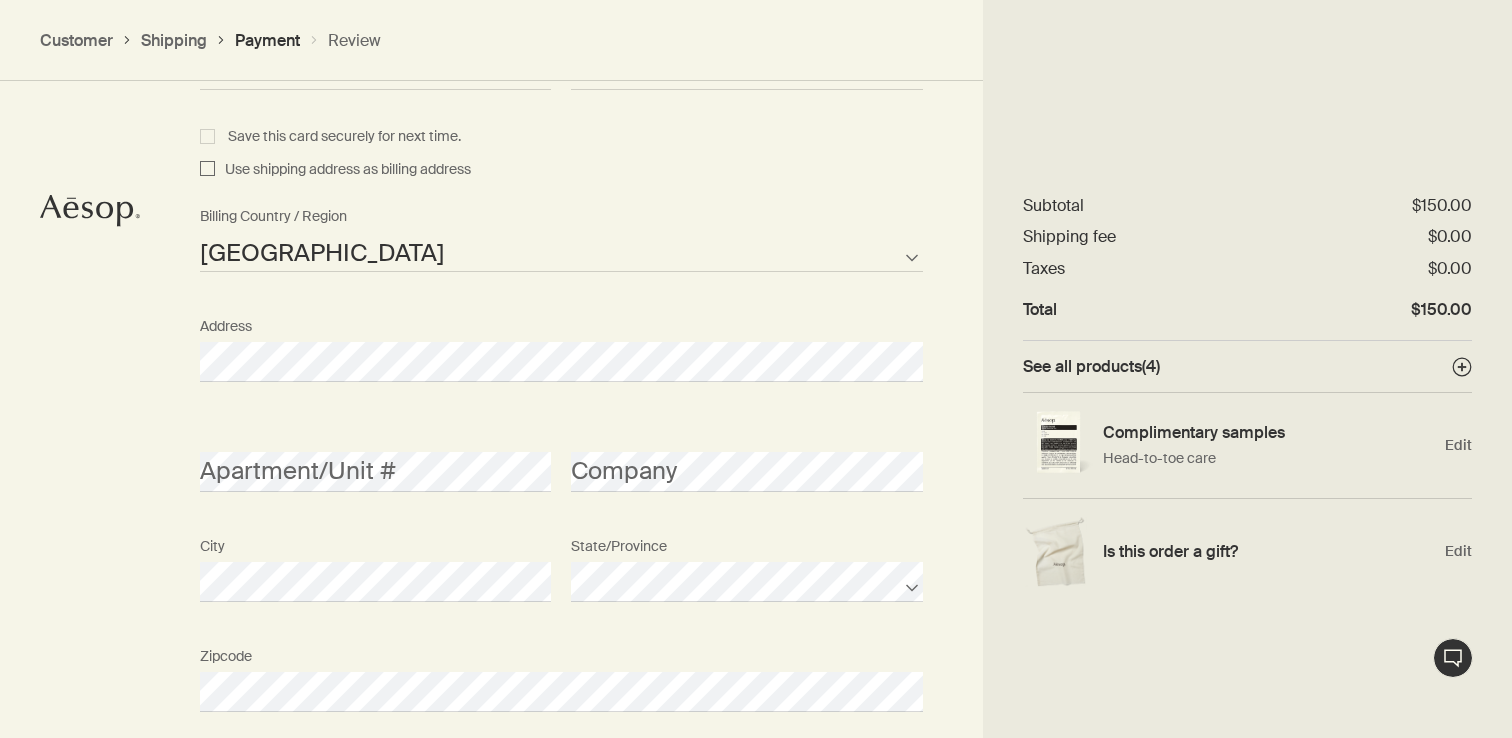 click on "Save this card securely for next time." at bounding box center [561, 137] 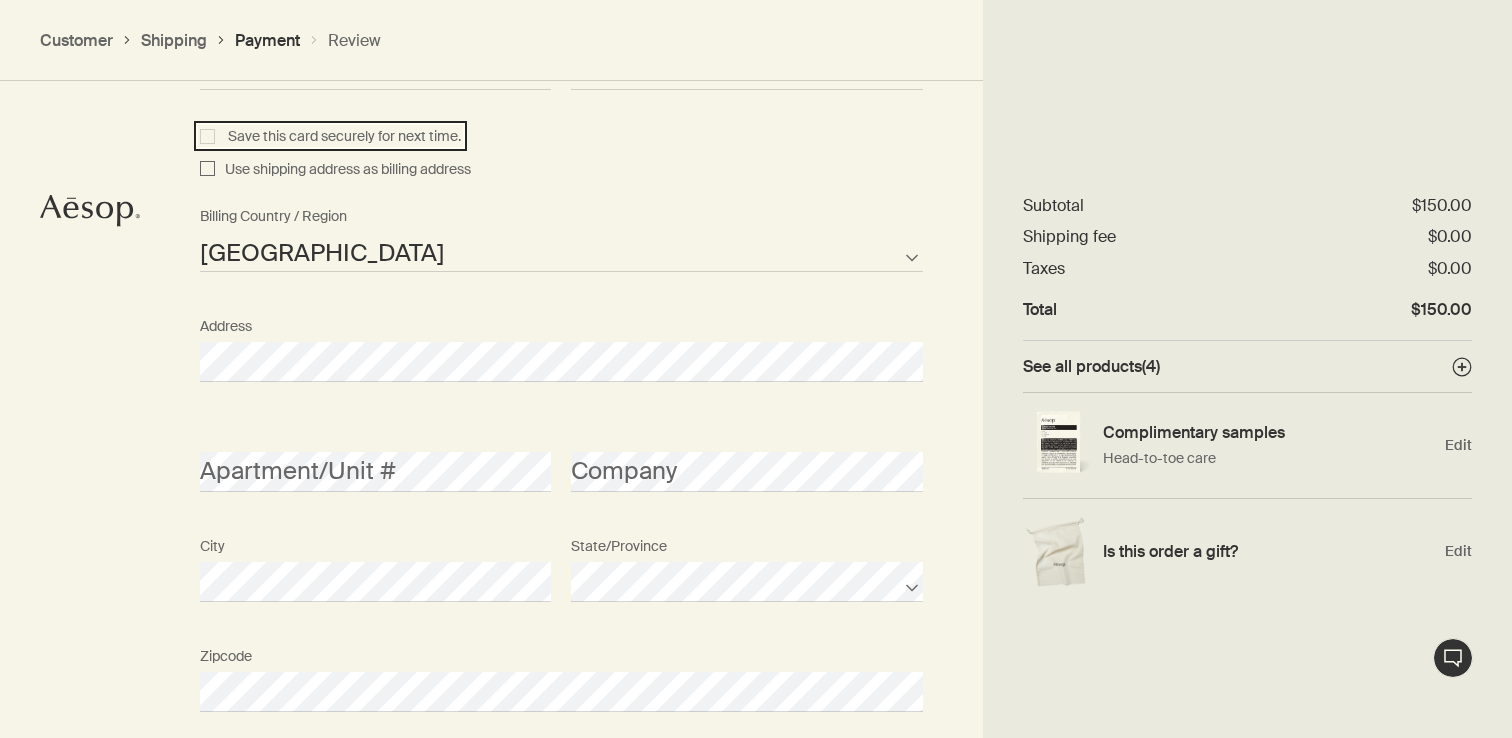 click on "Save this card securely for next time." at bounding box center [210, 134] 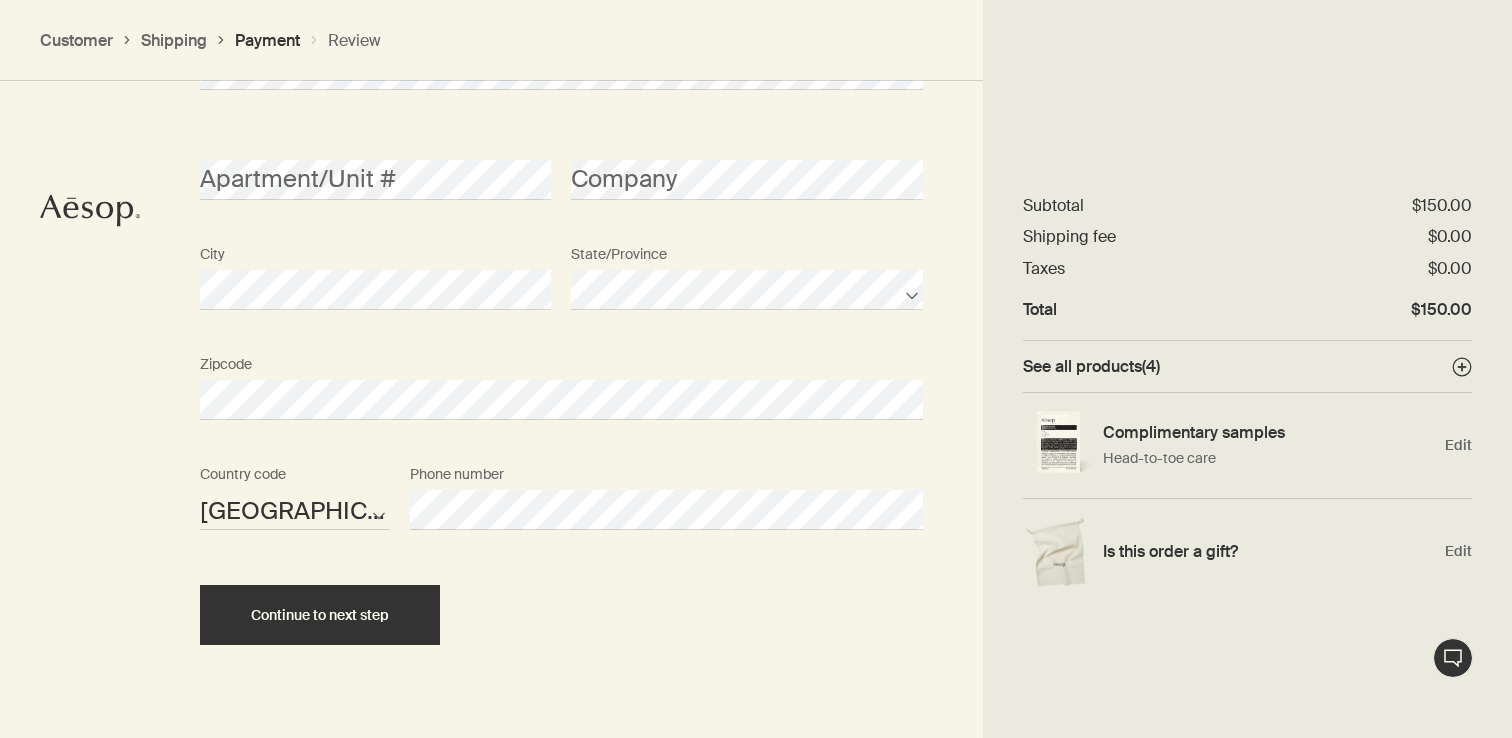 scroll, scrollTop: 2483, scrollLeft: 0, axis: vertical 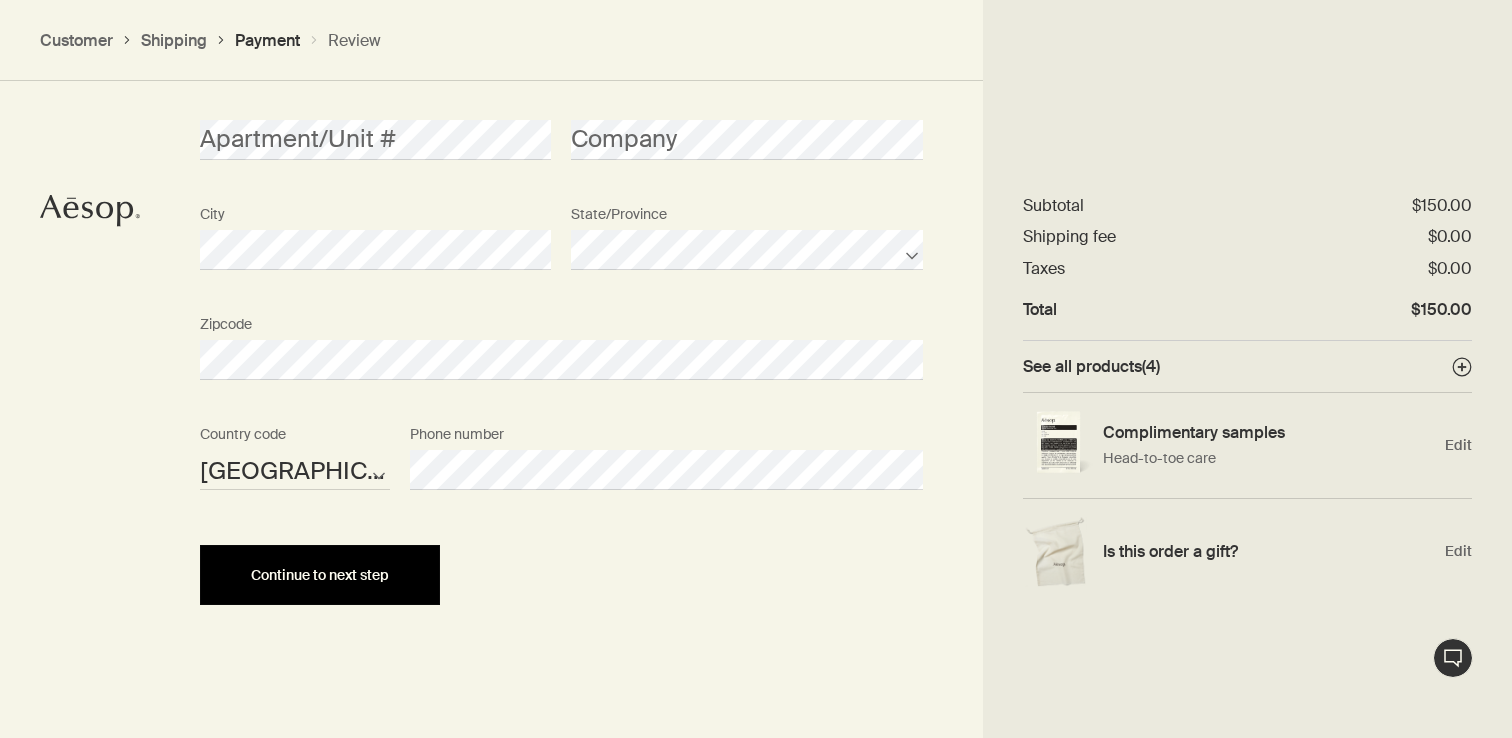 click on "Continue to next step" at bounding box center [320, 575] 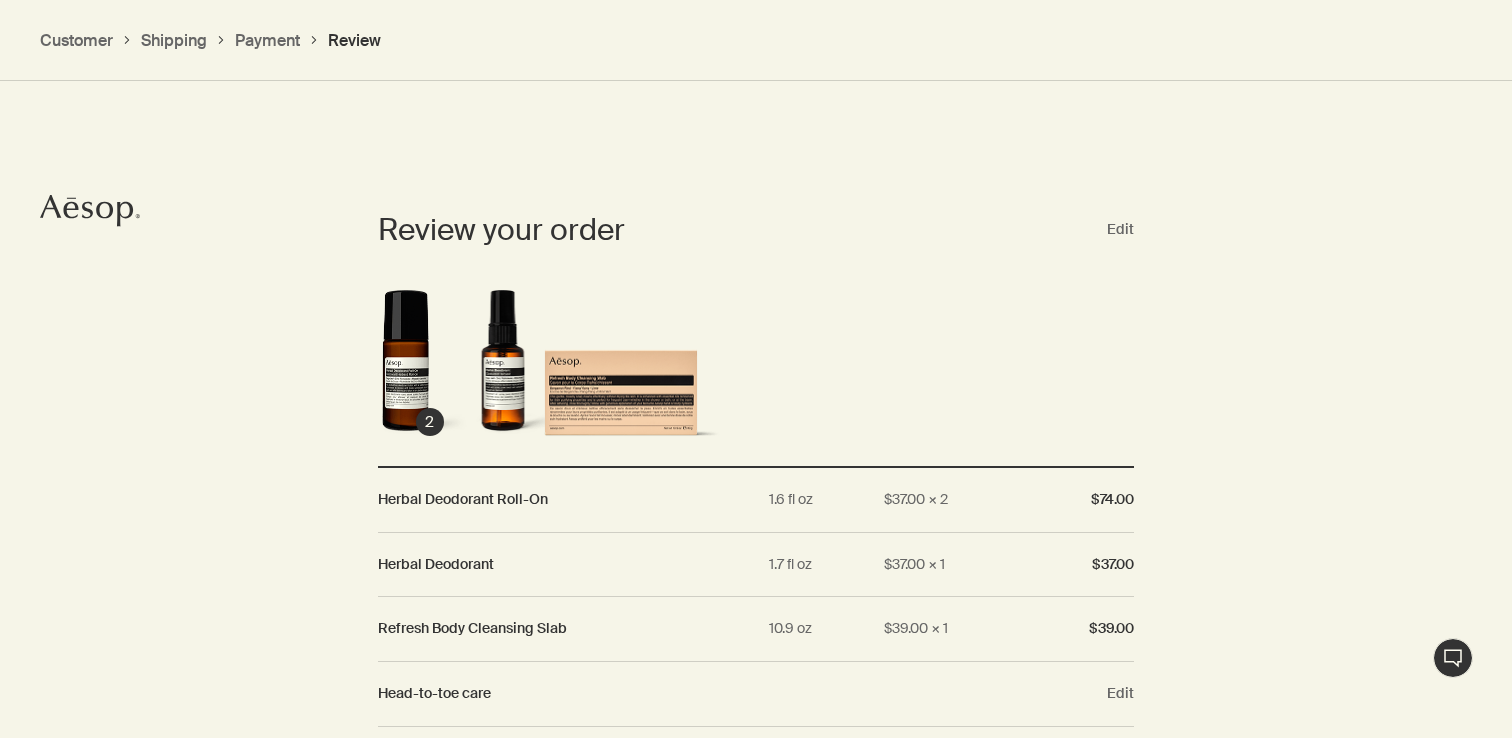 scroll, scrollTop: 1795, scrollLeft: 0, axis: vertical 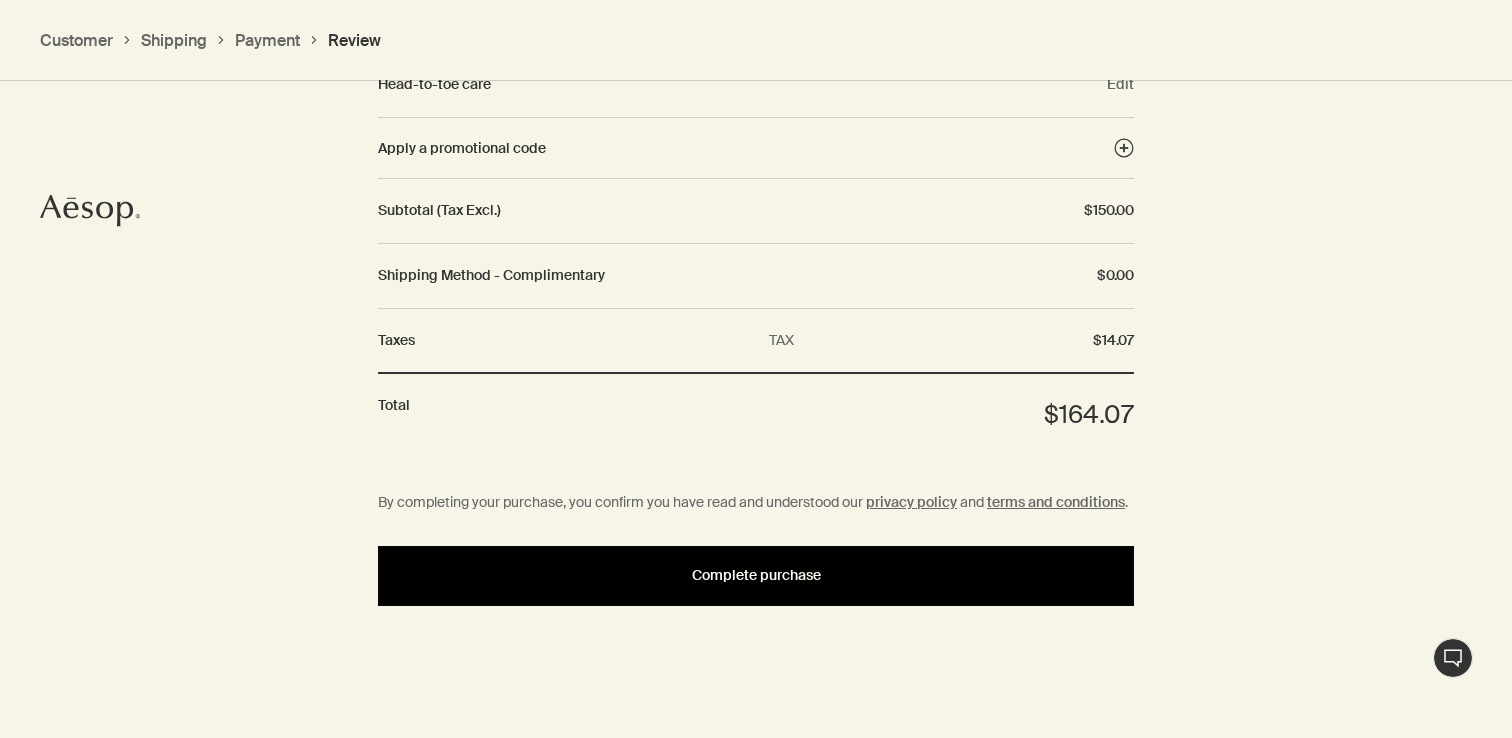 click on "Complete purchase" at bounding box center [756, 575] 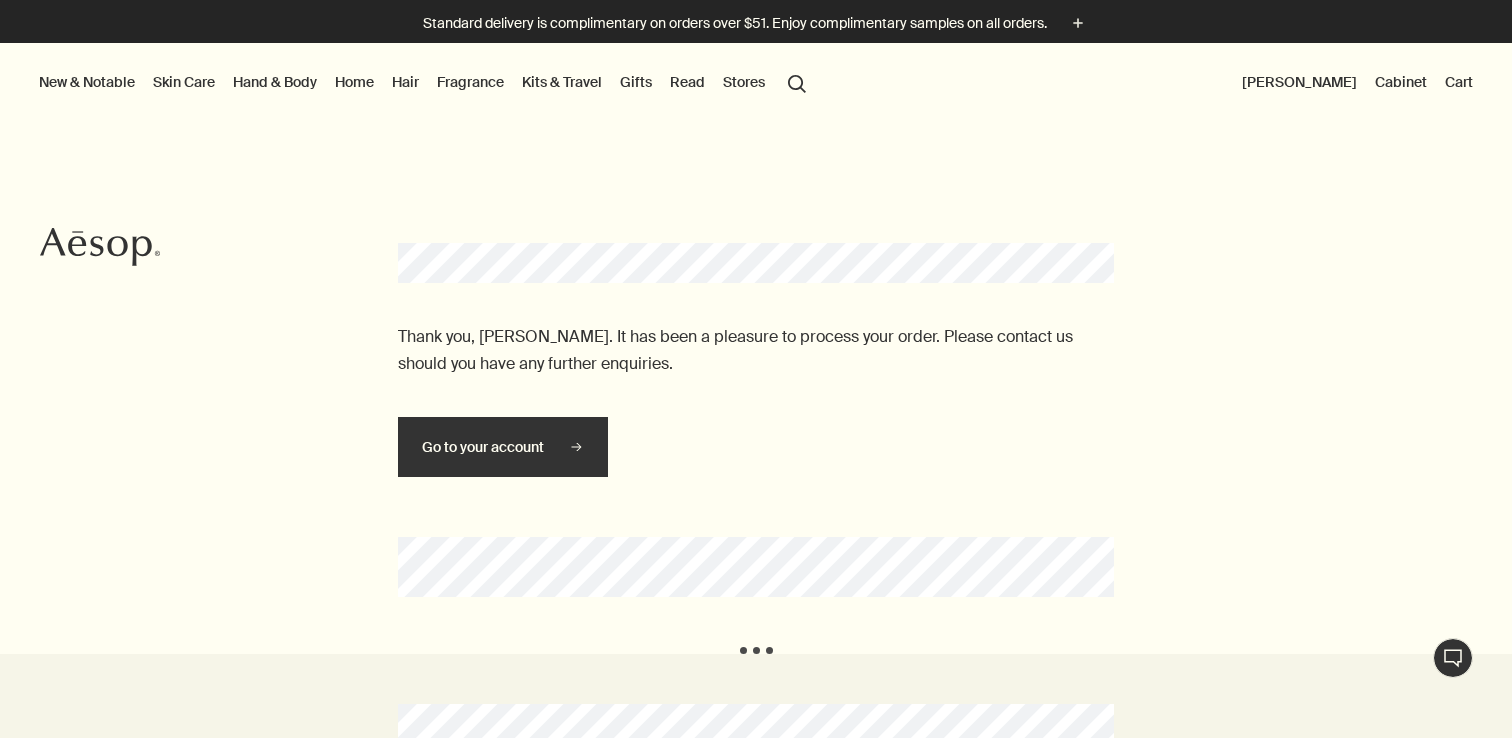 scroll, scrollTop: 0, scrollLeft: 0, axis: both 